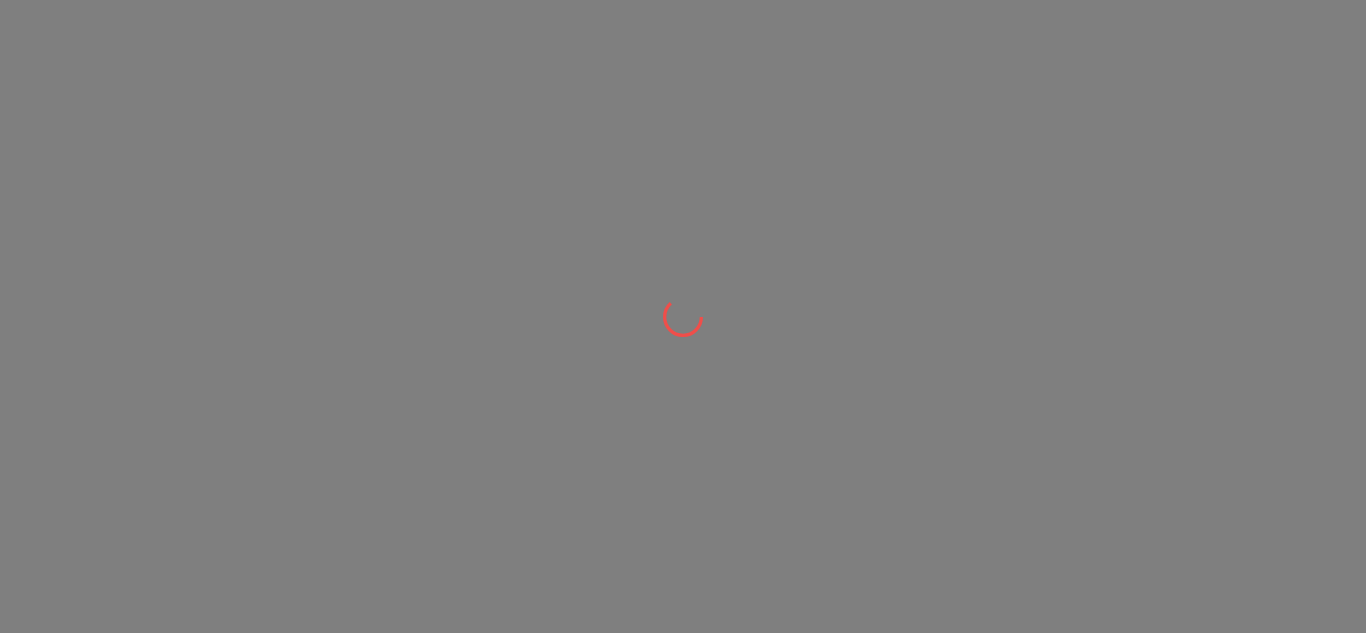 scroll, scrollTop: 0, scrollLeft: 0, axis: both 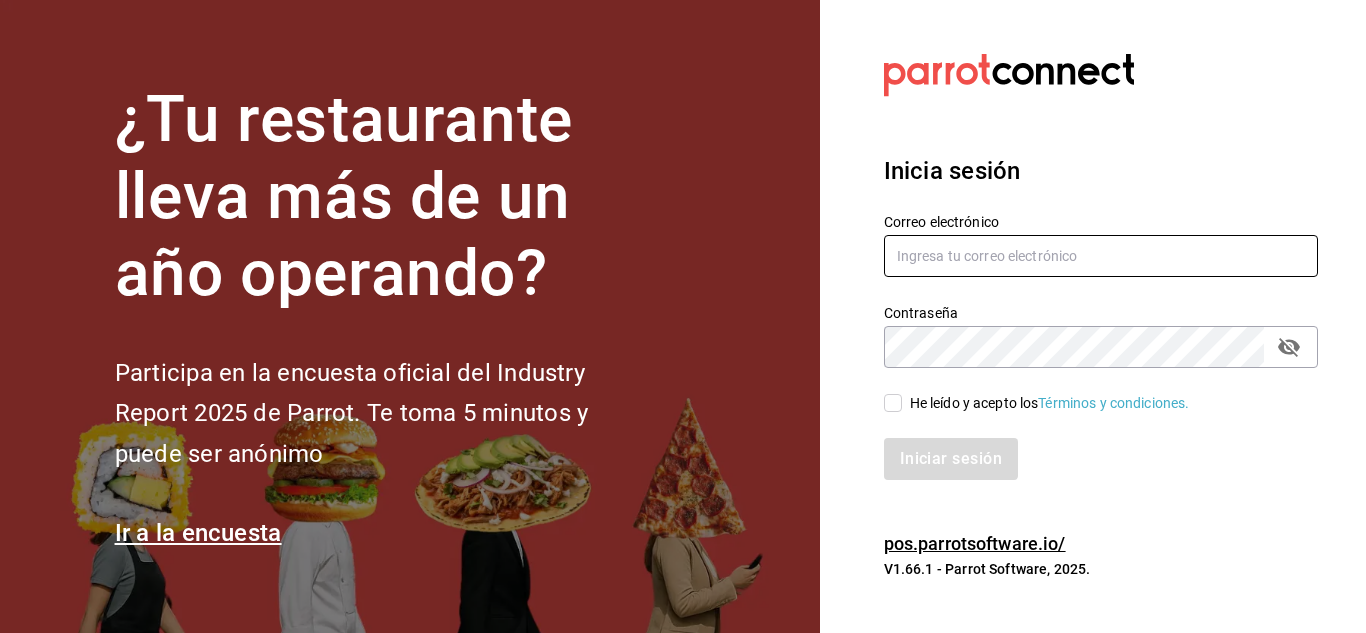 type on "[EMAIL]" 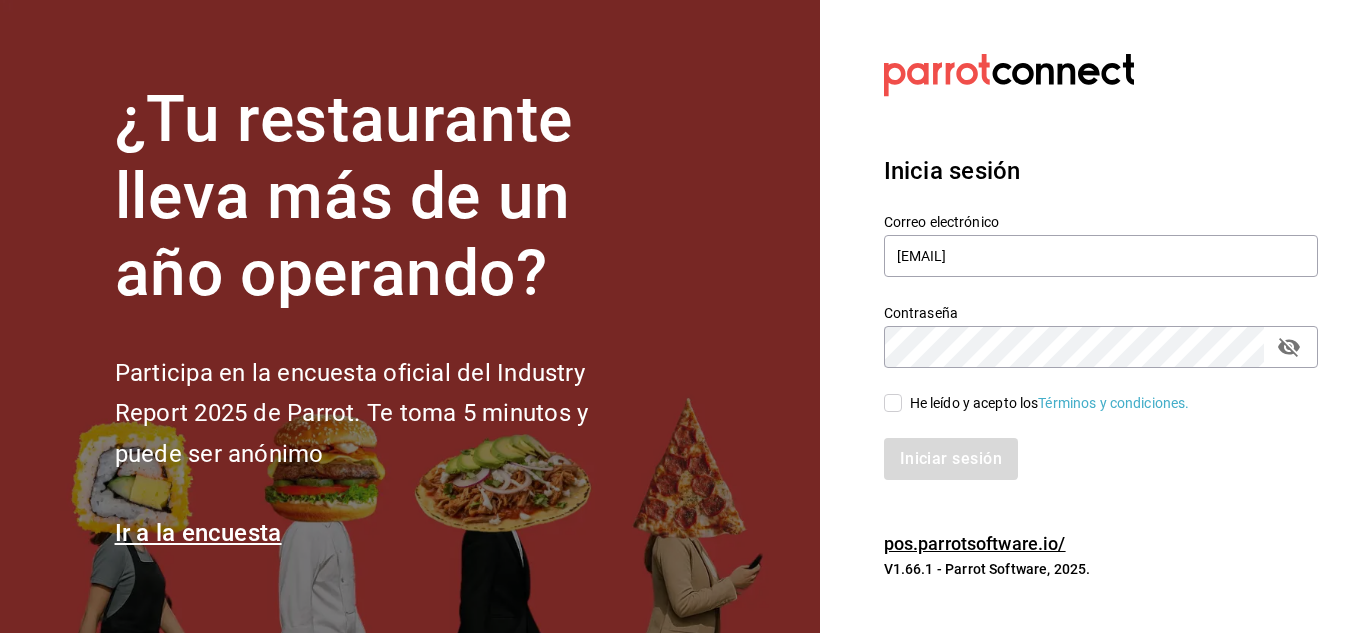 click on "He leído y acepto los  Términos y condiciones." at bounding box center (893, 403) 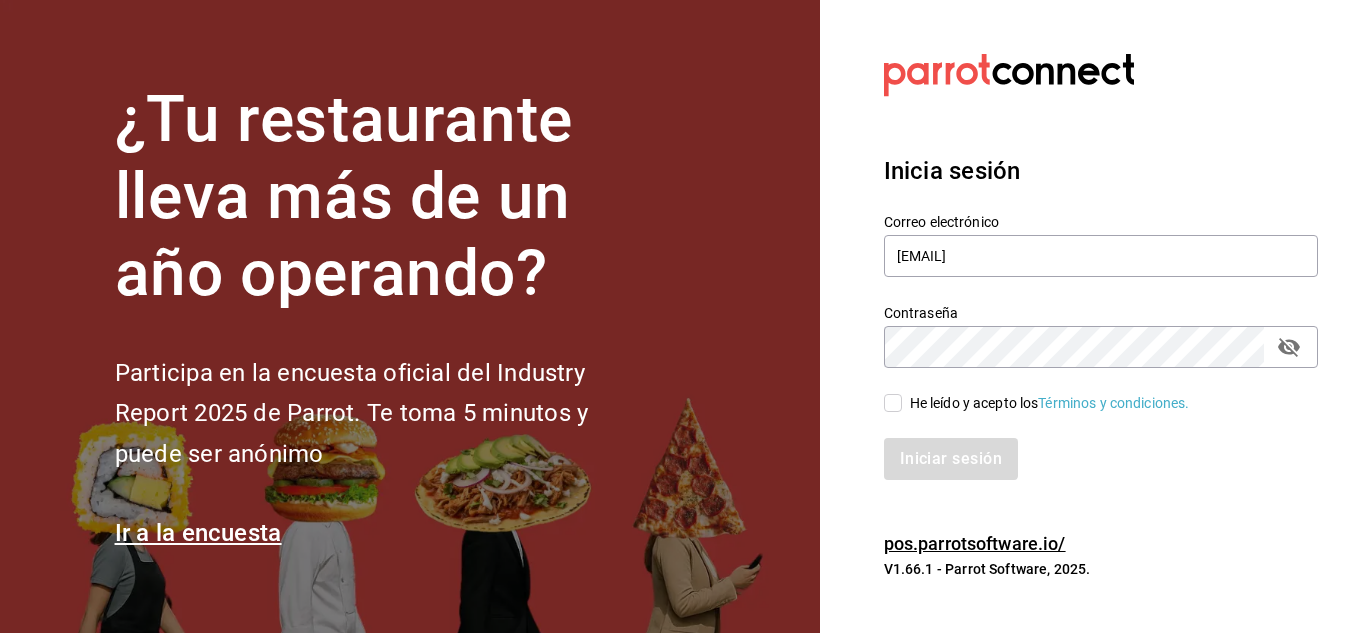 checkbox on "true" 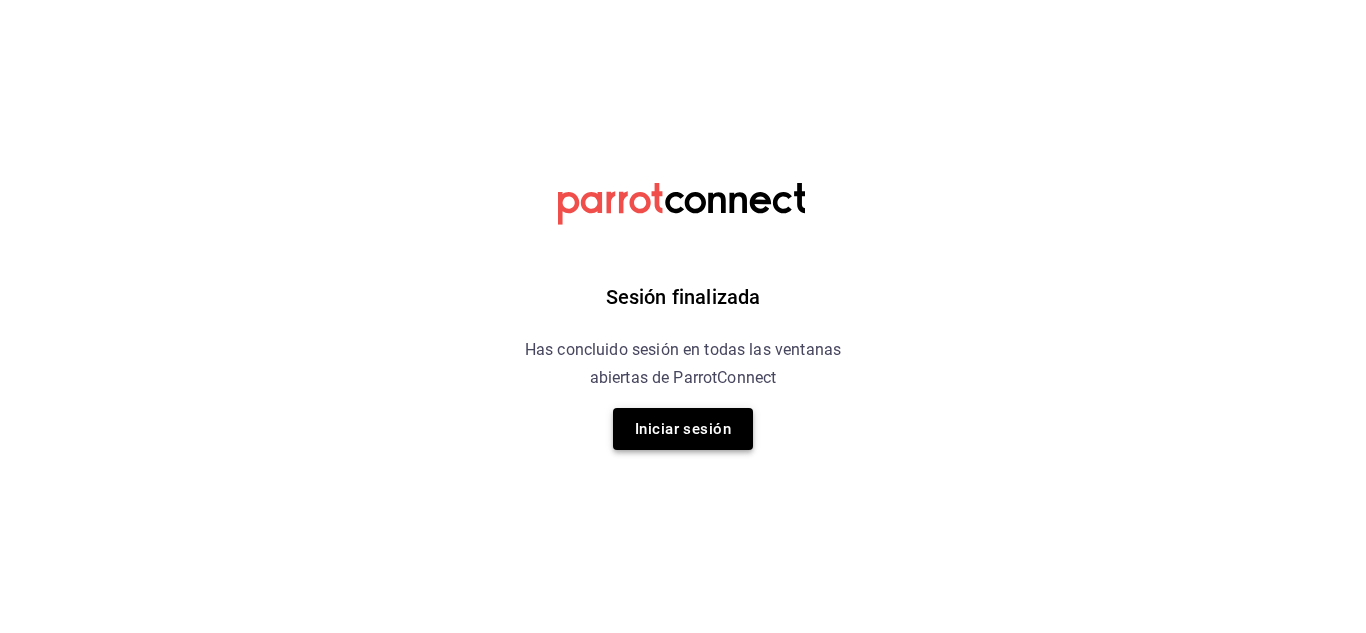 click on "Iniciar sesión" at bounding box center [683, 429] 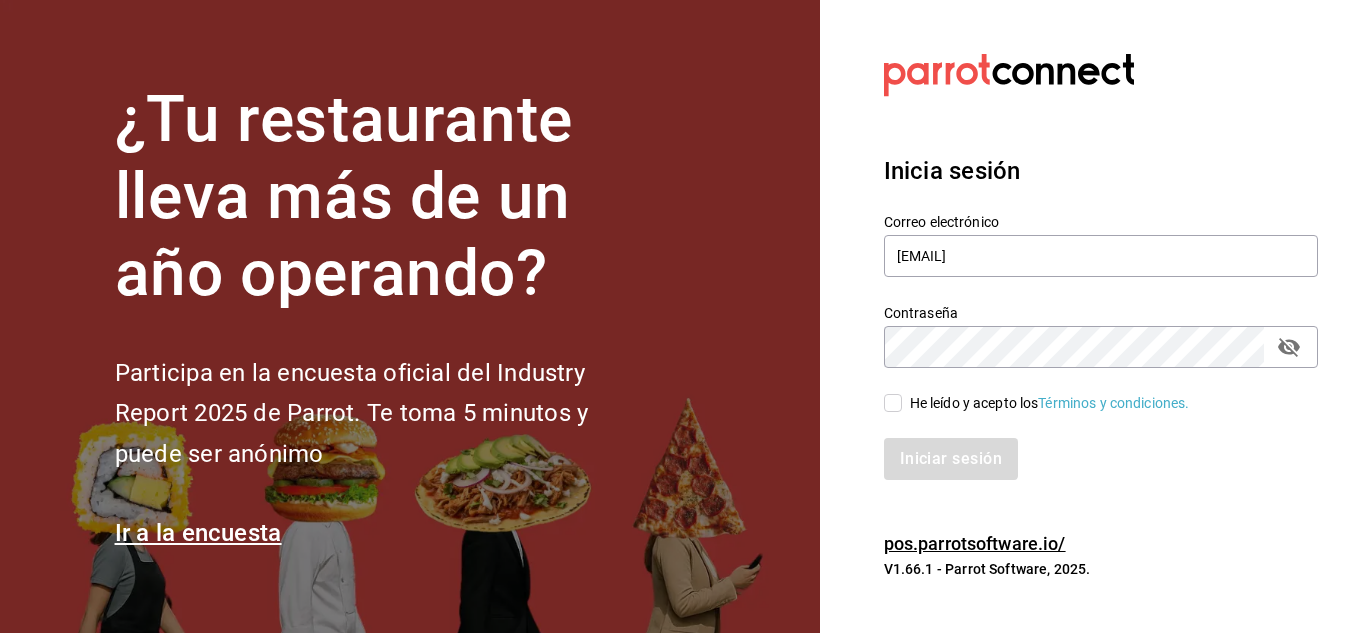 click on "He leído y acepto los  Términos y condiciones." at bounding box center (893, 403) 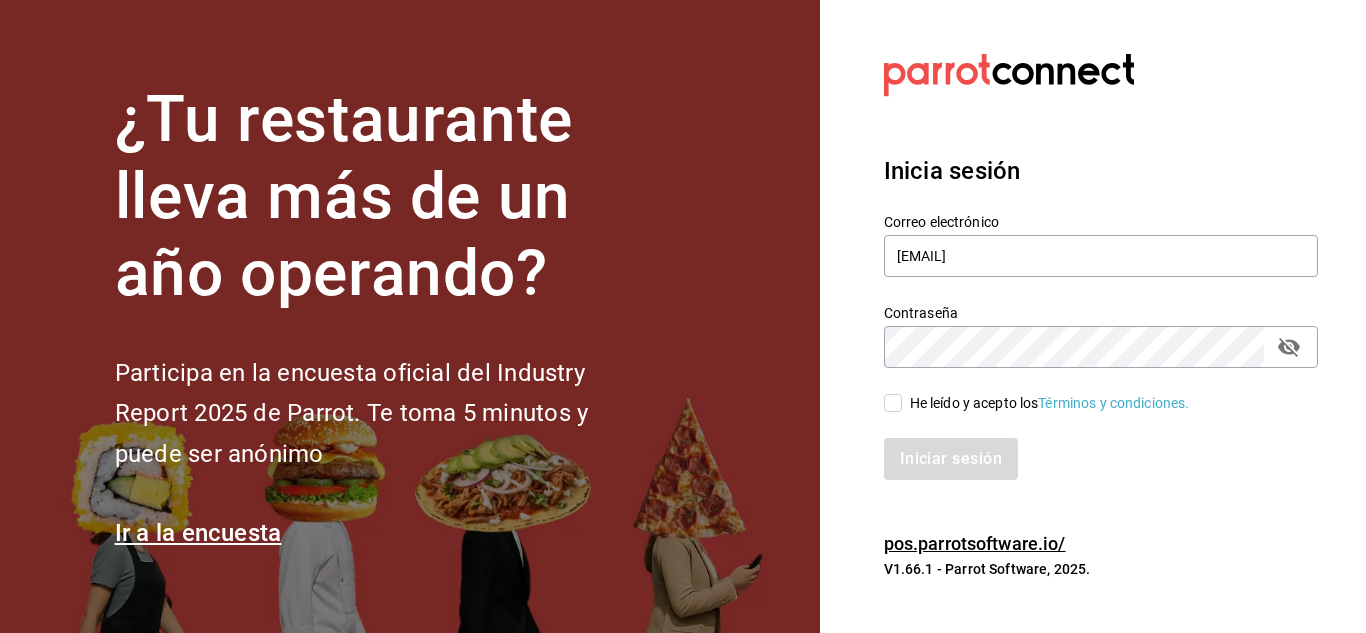 checkbox on "true" 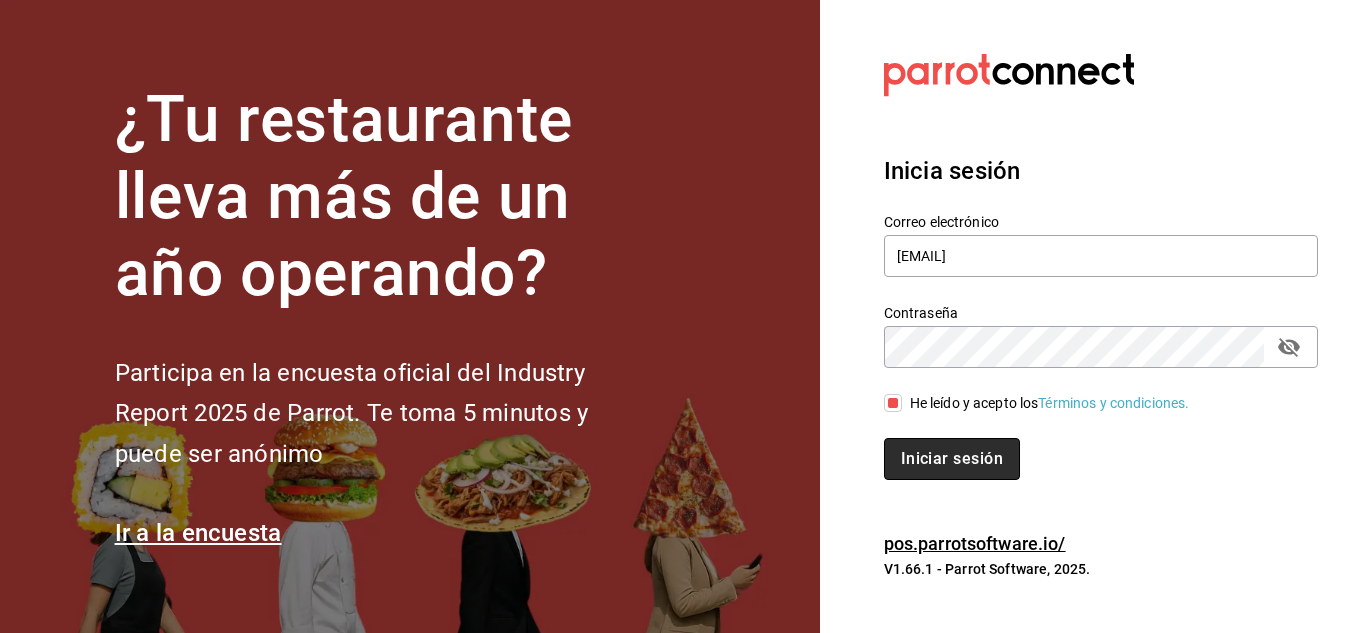 click on "Iniciar sesión" at bounding box center [952, 459] 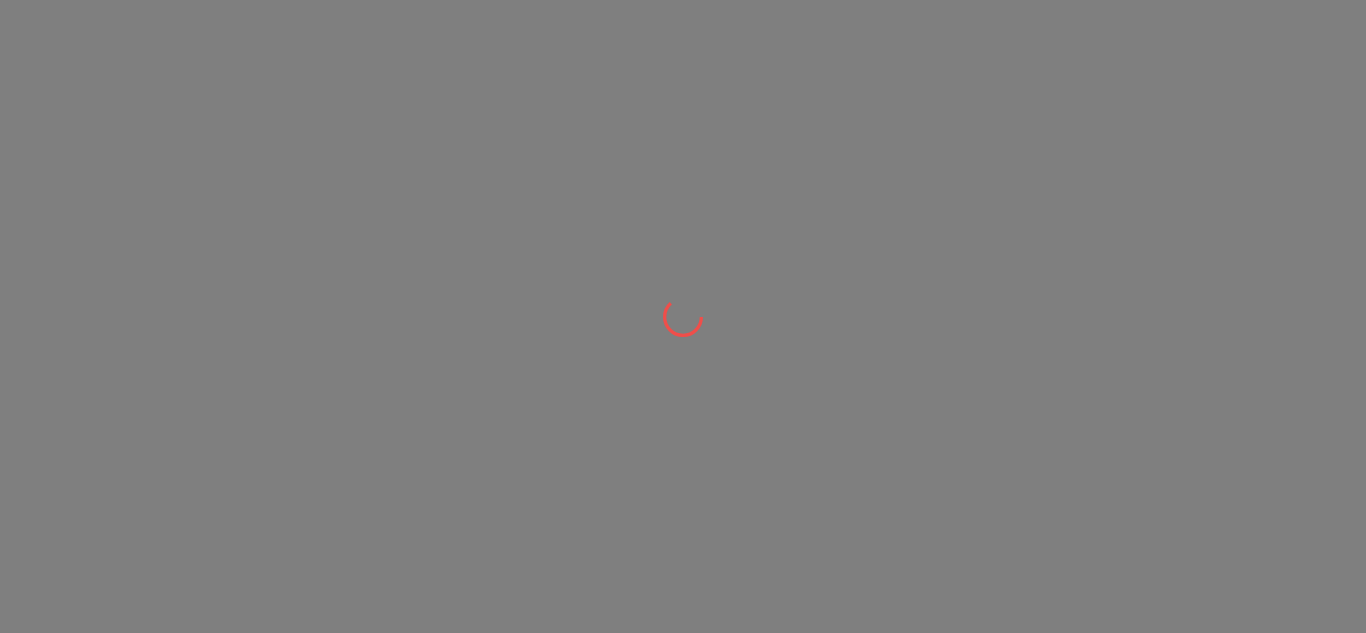 scroll, scrollTop: 0, scrollLeft: 0, axis: both 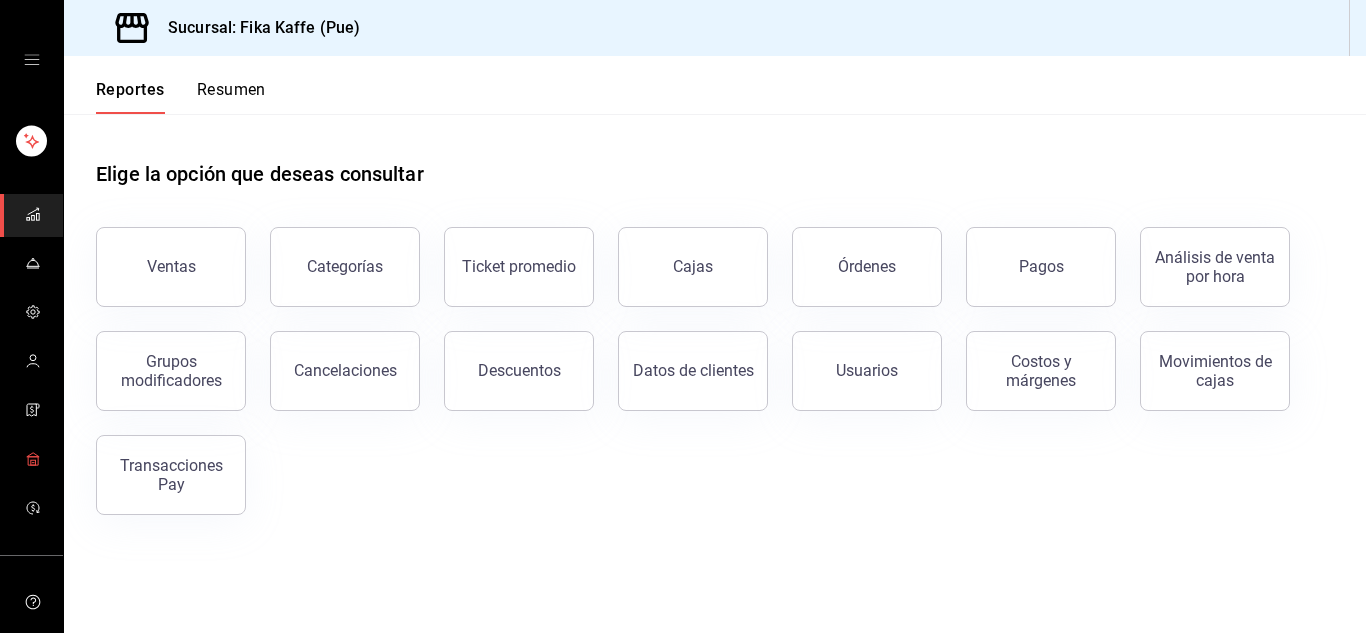click 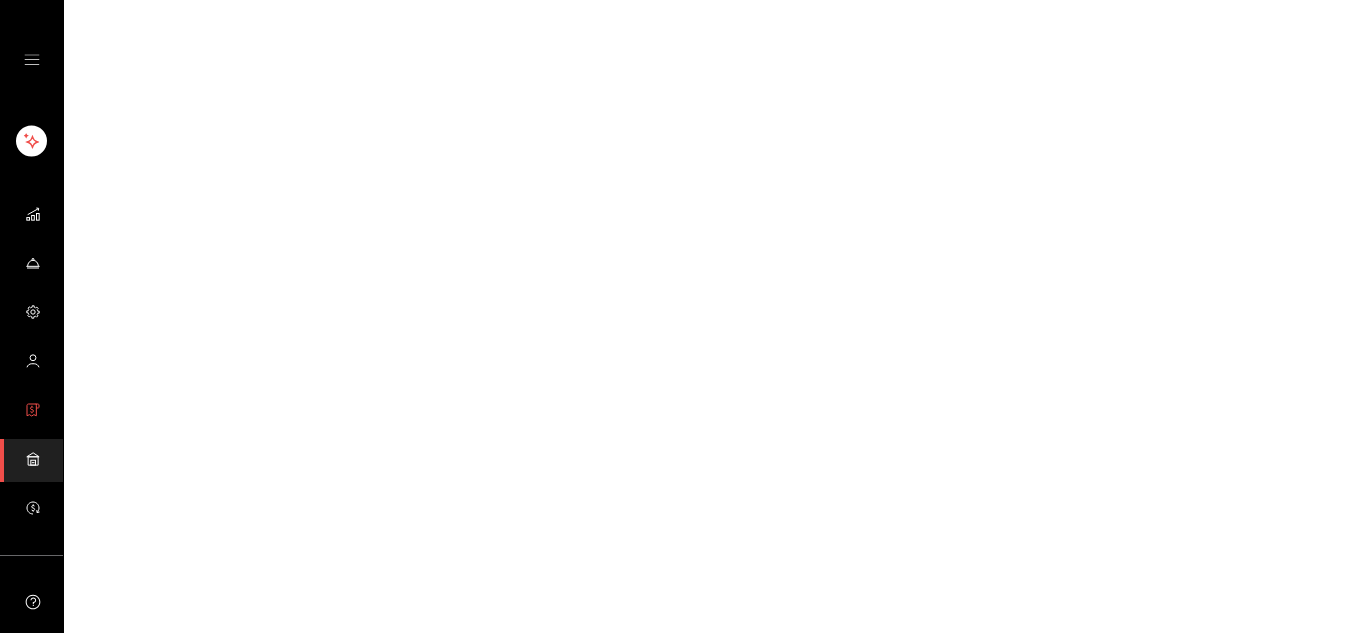 click 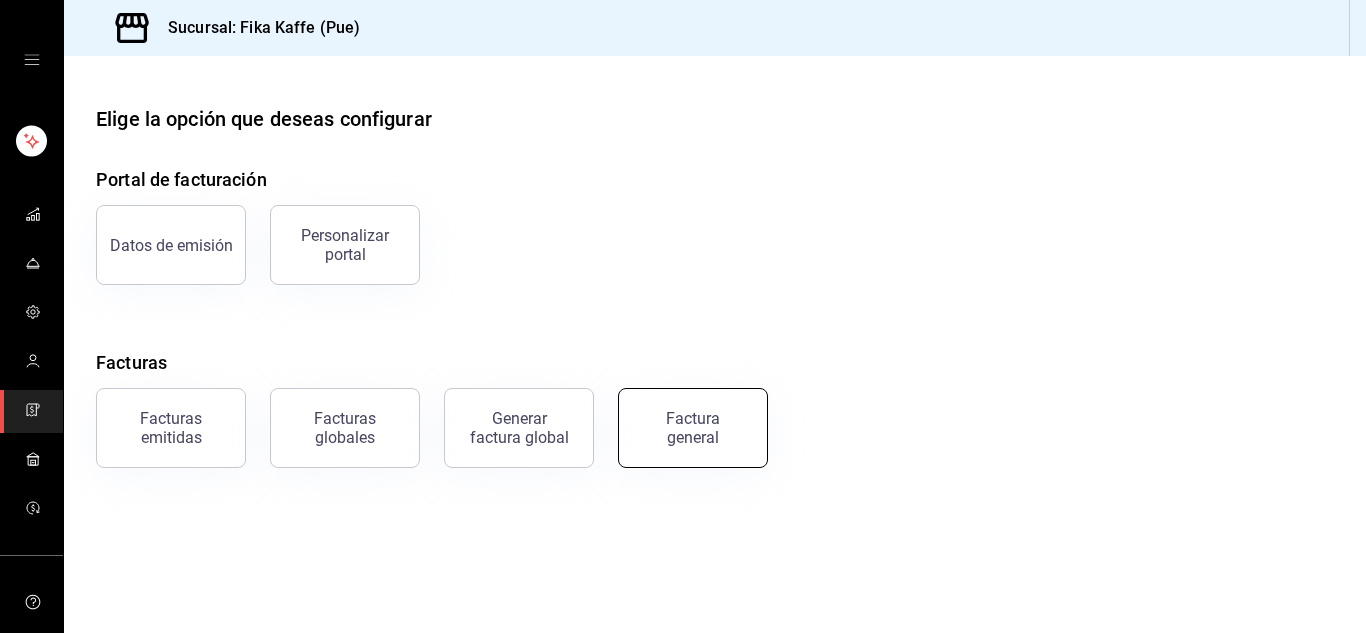 click on "Factura general" at bounding box center [693, 428] 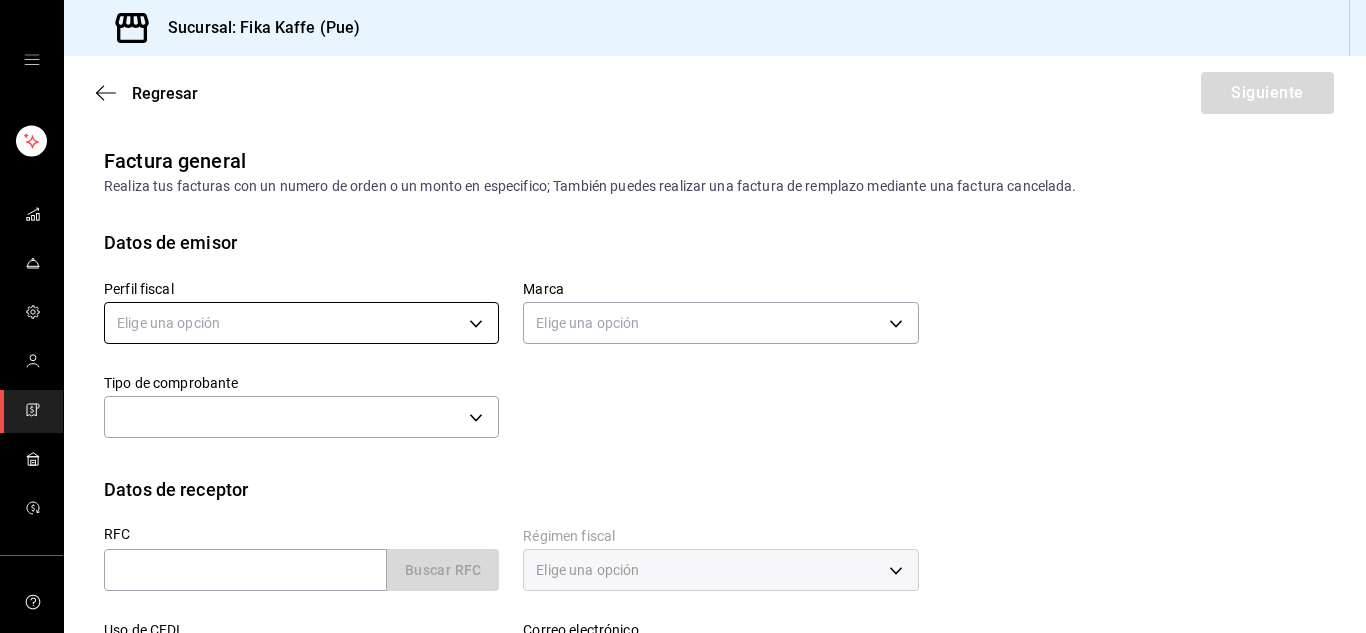 click on "Sucursal: Fika Kaffe (Pue) Regresar Siguiente Factura general Realiza tus facturas con un numero de orden o un monto en especifico; También puedes realizar una factura de remplazo mediante una factura cancelada. Datos de emisor Perfil fiscal Elige una opción Marca Elige una opción Tipo de comprobante ​ I Datos de receptor RFC Buscar RFC Régimen fiscal Elige una opción Uso de CFDI Elige una opción Correo electrónico Dirección Calle # exterior # interior Código postal Estado ​ Municipio ​ Colonia ​ GANA 1 MES GRATIS EN TU SUSCRIPCIÓN AQUÍ ¿Recuerdas cómo empezó tu restaurante?
Hoy puedes ayudar a un colega a tener el mismo cambio que tú viviste.
Recomienda Parrot directamente desde tu Portal Administrador.
Es fácil y rápido.
🎁 Por cada restaurante que se una, ganas 1 mes gratis. Visitar centro de ayuda (81) 2046 6363 soporte@parrotsoftware.io Visitar centro de ayuda (81) 2046 6363 soporte@parrotsoftware.io" at bounding box center [683, 316] 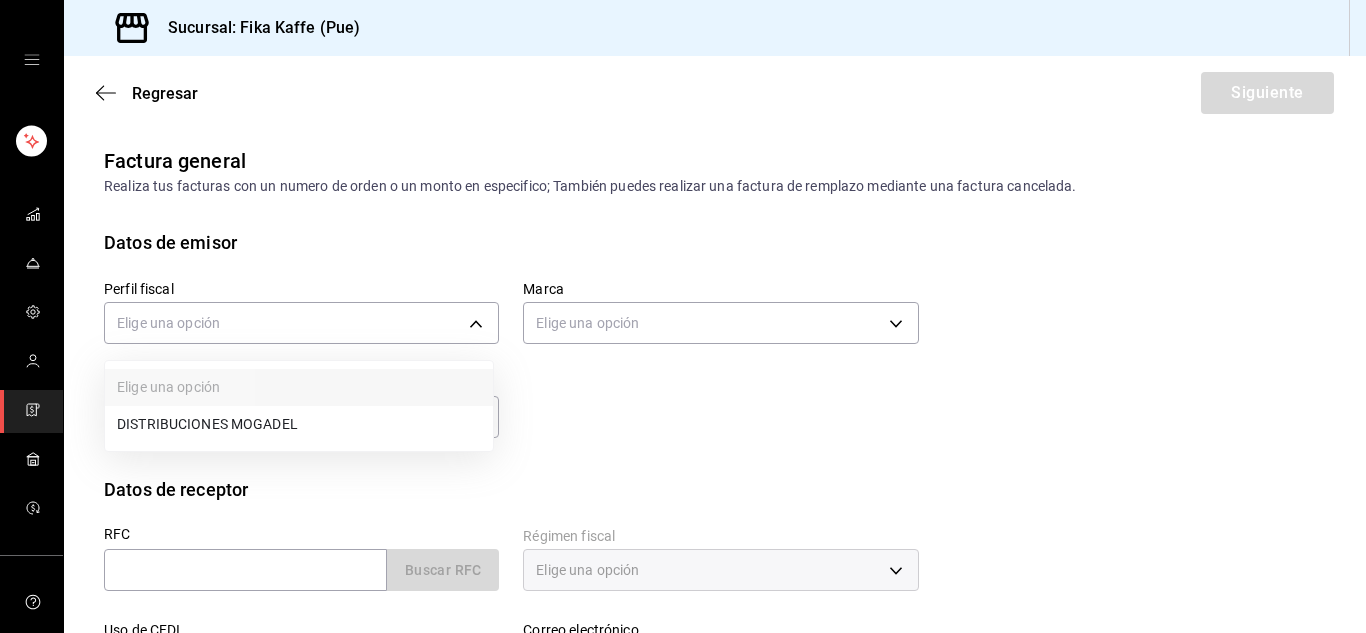 click on "DISTRIBUCIONES MOGADEL" at bounding box center (299, 424) 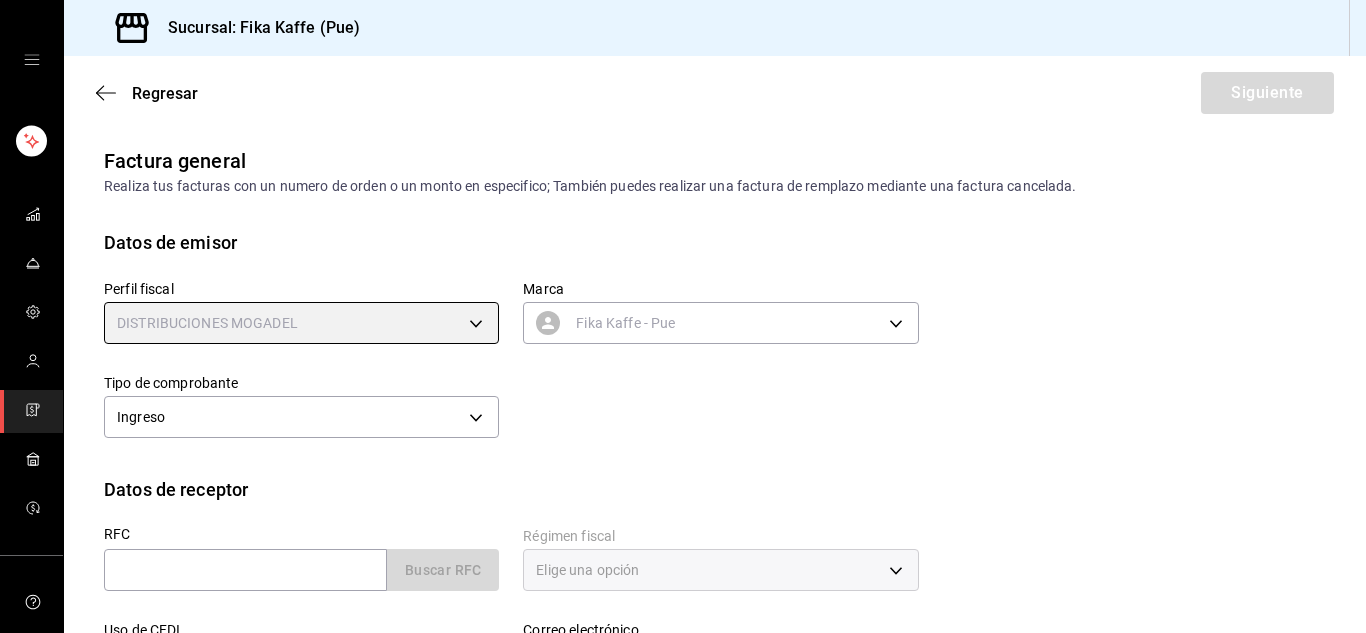 type on "[UUID]" 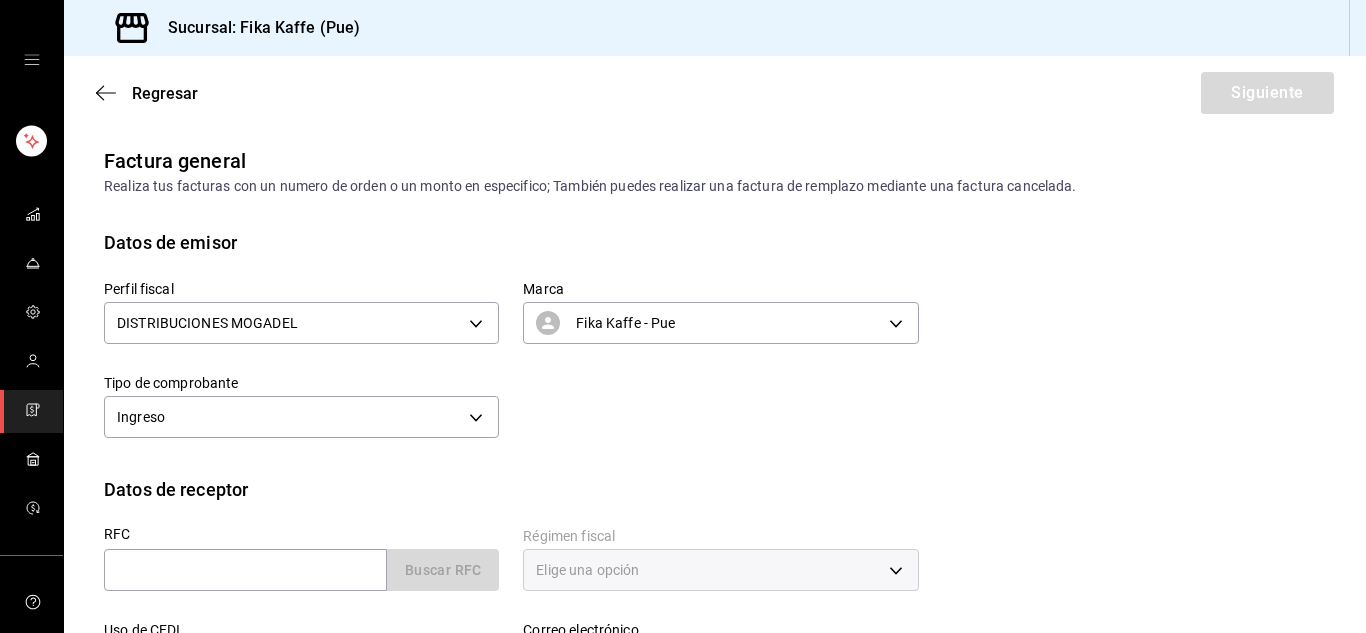 click at bounding box center [683, 316] 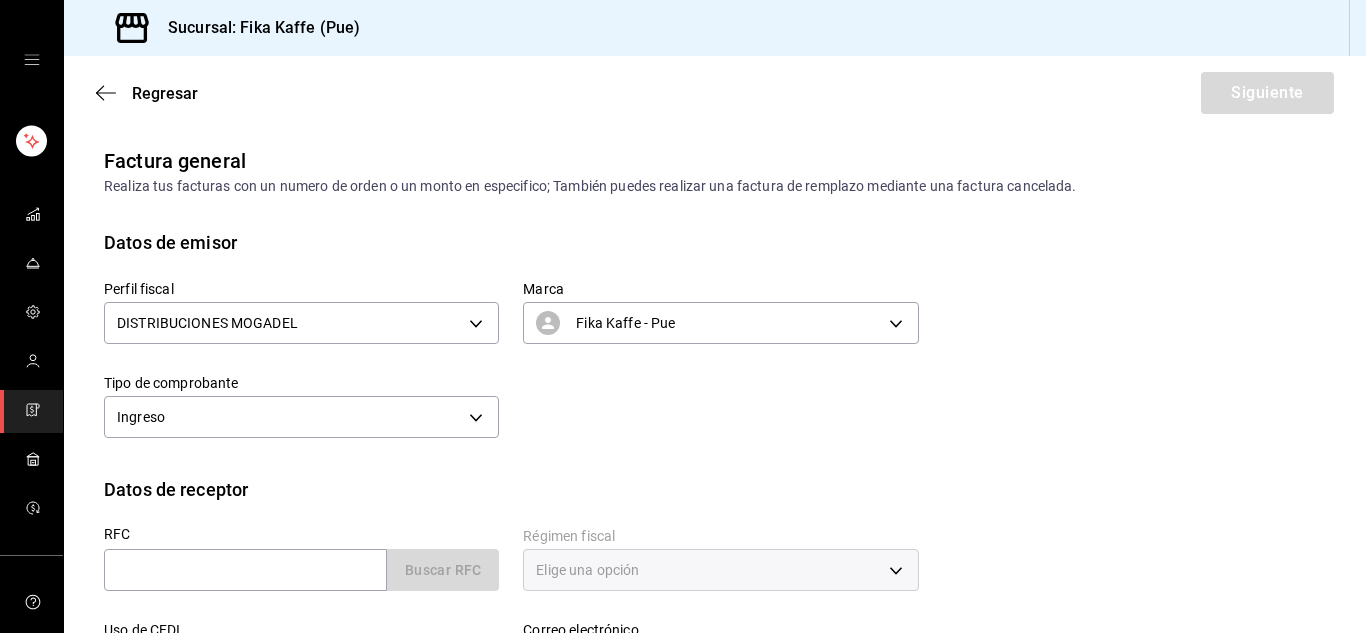 click on "Perfil fiscal DISTRIBUCIONES MOGADEL 7b073cd3-efc3-4cc0-81bd-dcd3264472e9 Marca Fika Kaffe - Pue 34ad27b6-2ad7-4e09-8c47-bff0ca000e3b Tipo de comprobante Ingreso I" at bounding box center (499, 350) 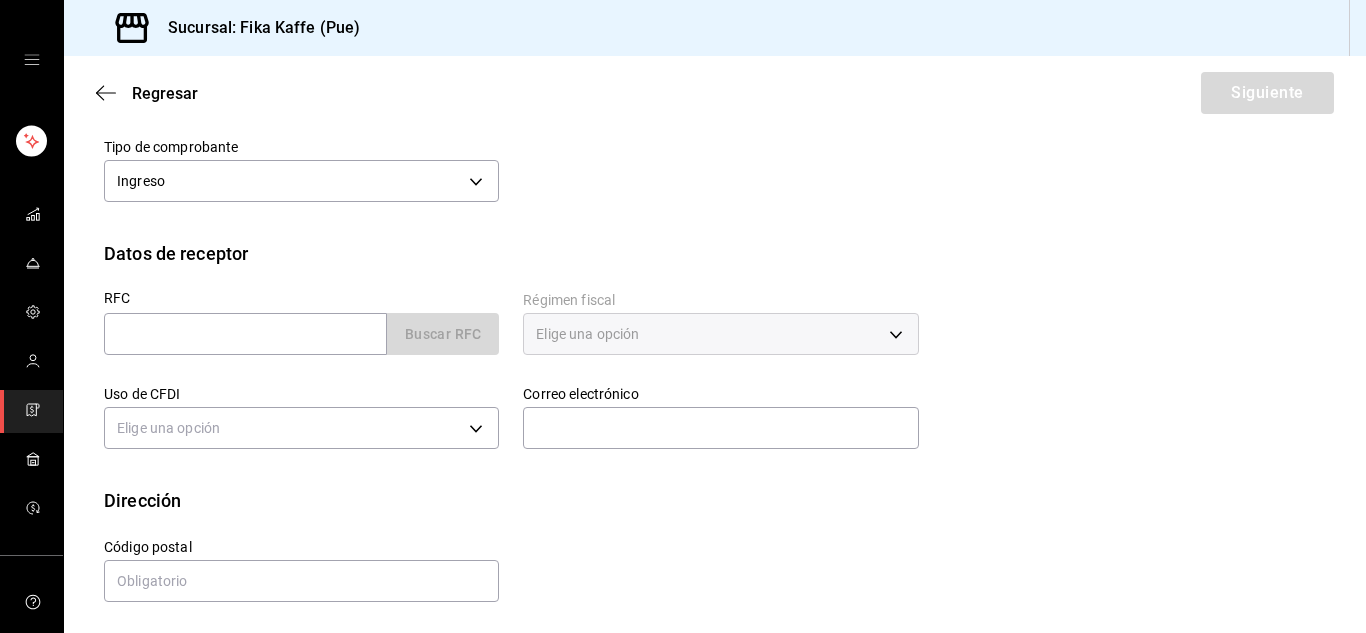 scroll, scrollTop: 240, scrollLeft: 0, axis: vertical 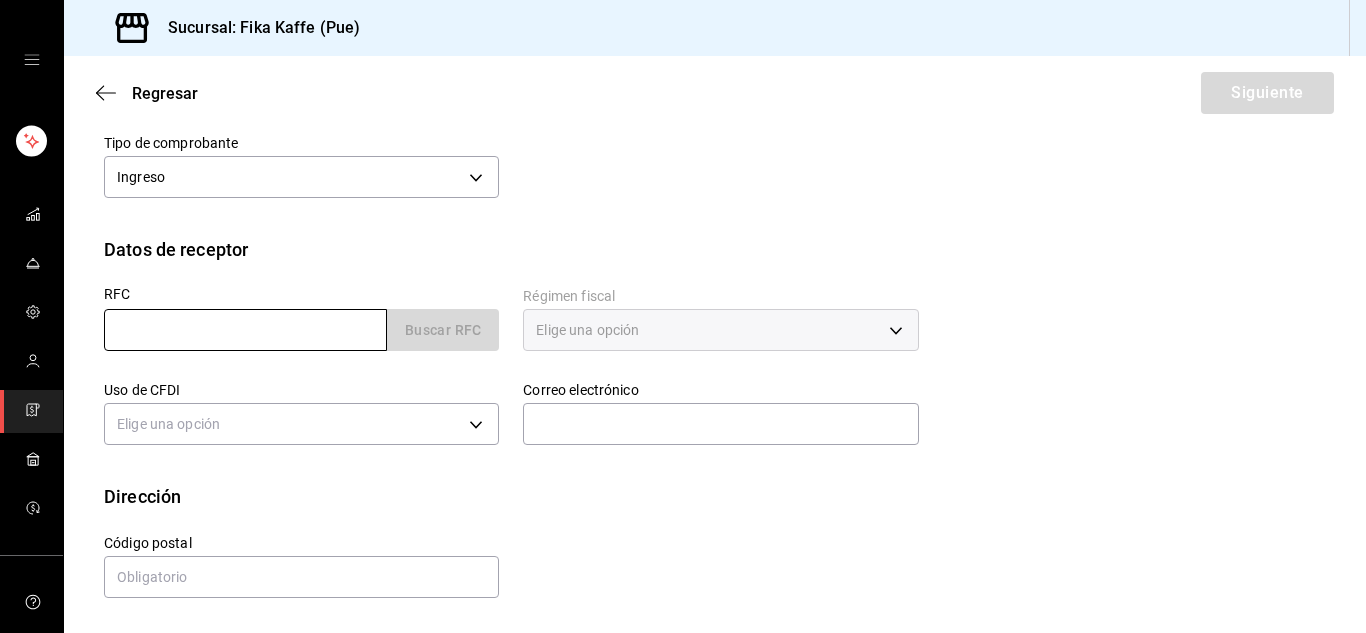 click at bounding box center (245, 330) 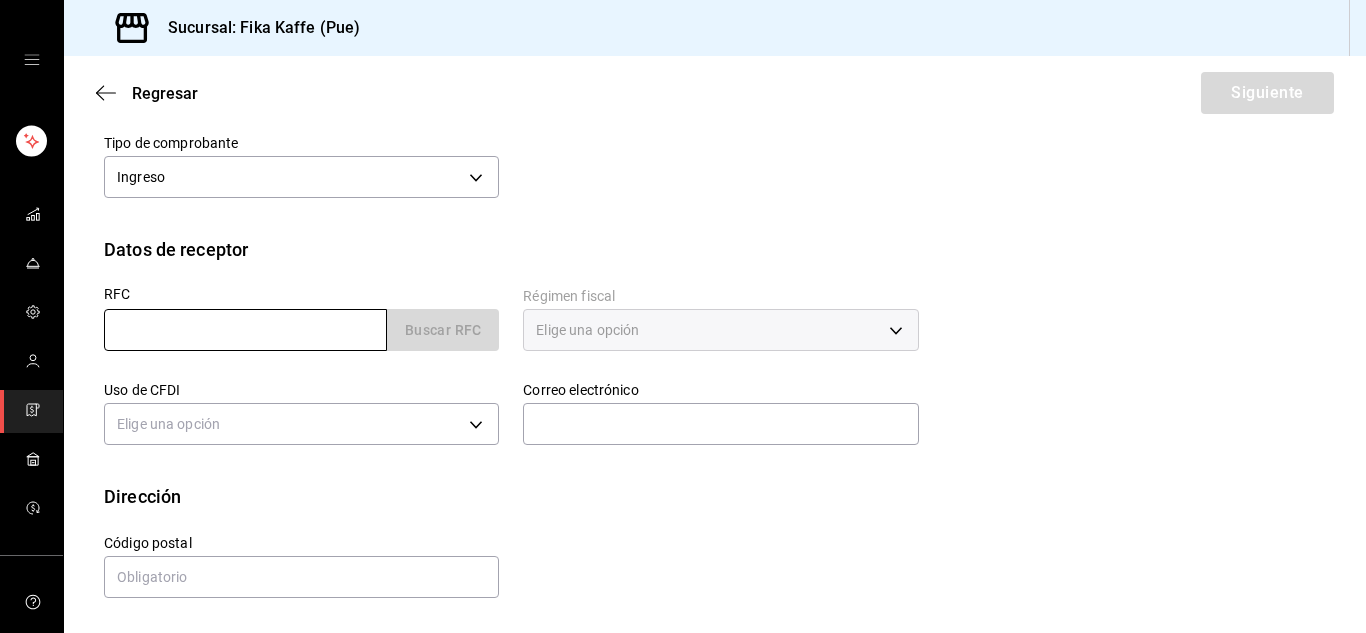 type on "SACG740528K4A" 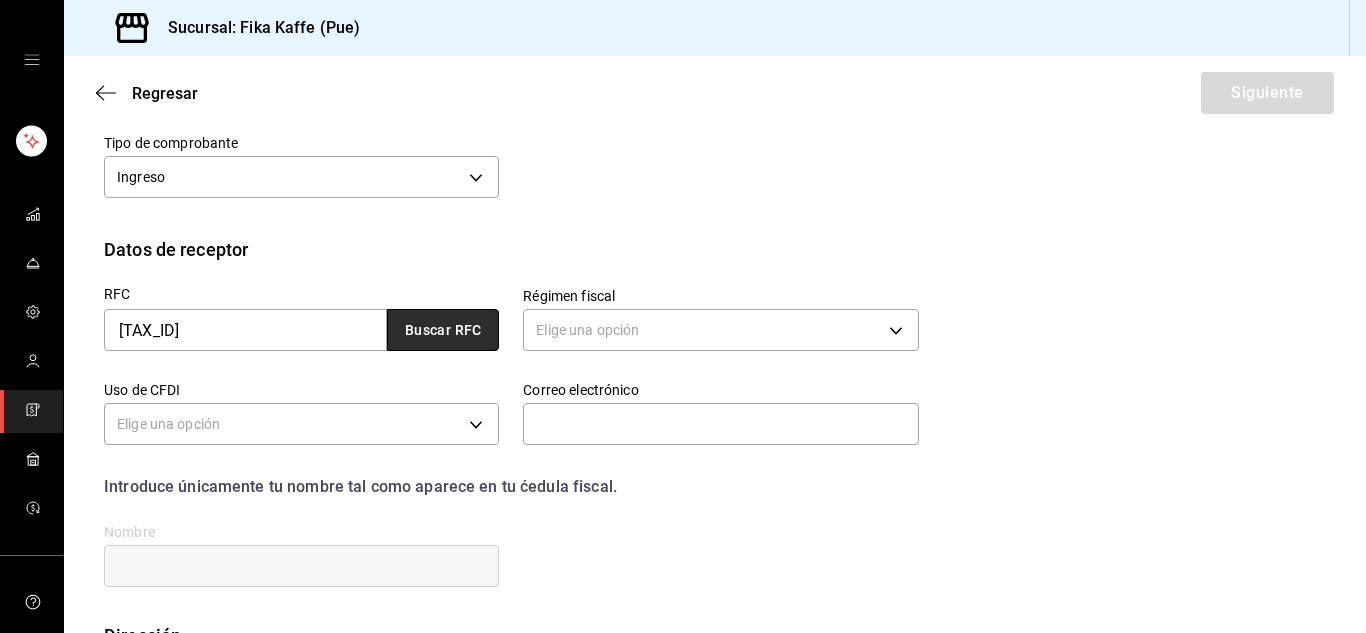 click on "Buscar RFC" at bounding box center (443, 330) 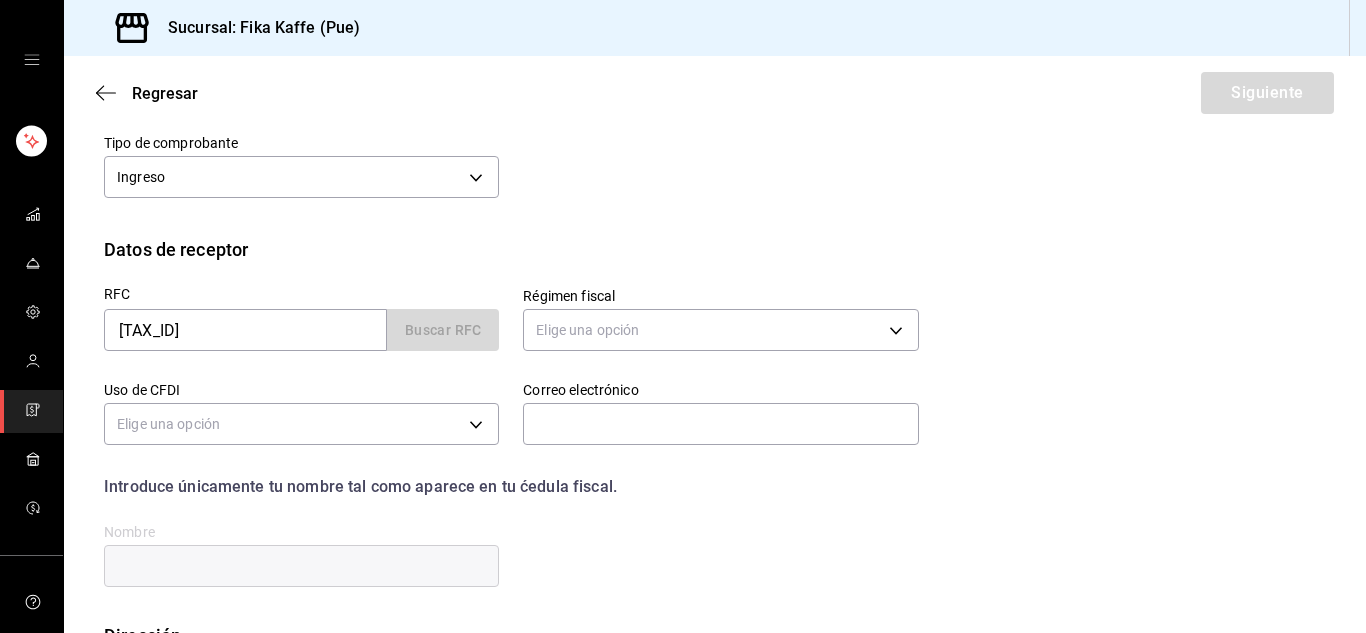 type on "germansanchez740528@gmail.com" 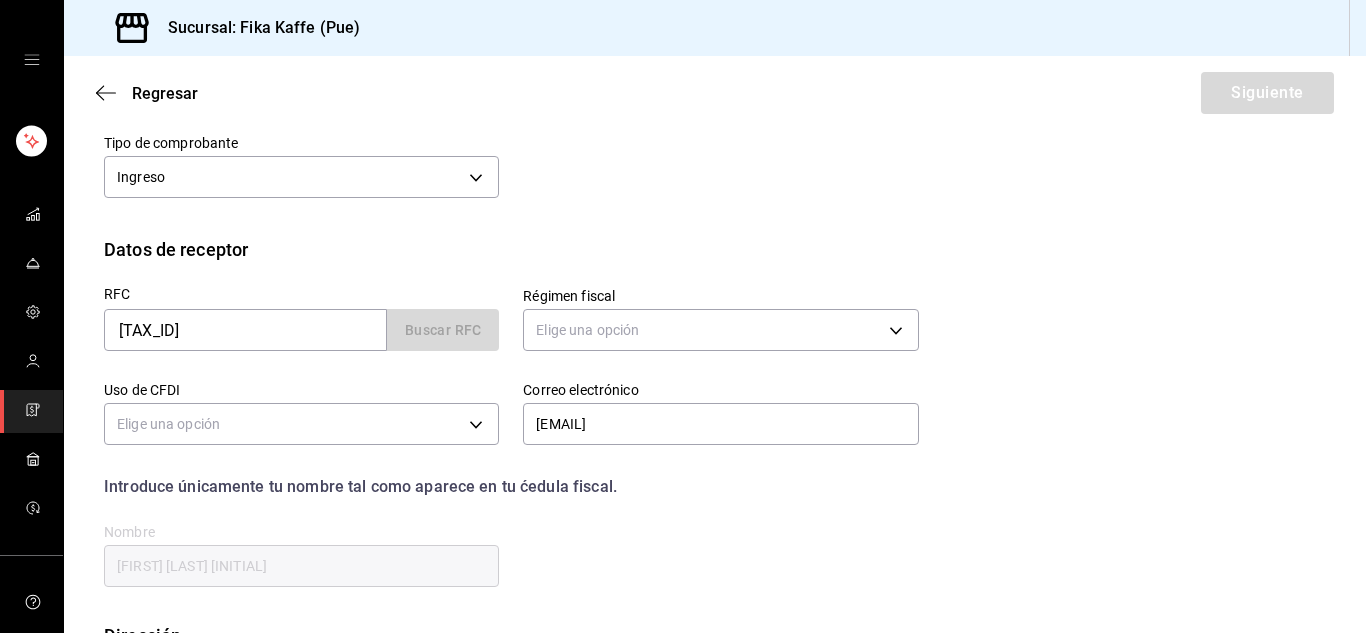 type on "612" 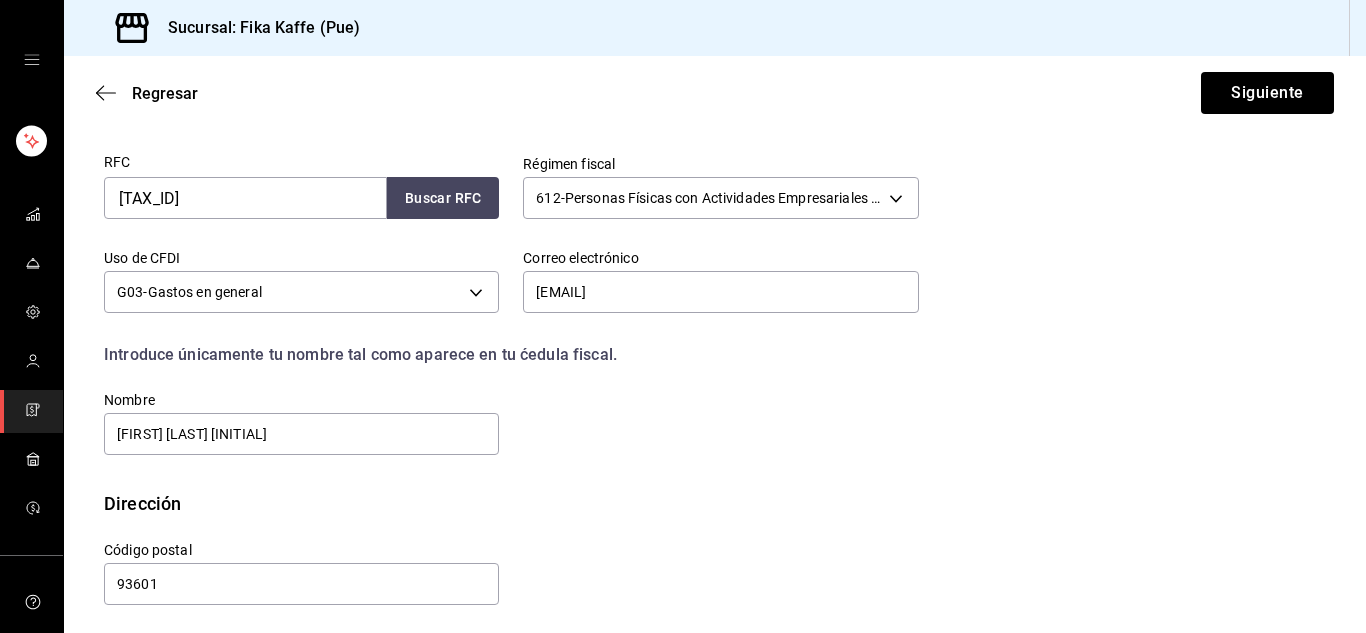 scroll, scrollTop: 379, scrollLeft: 0, axis: vertical 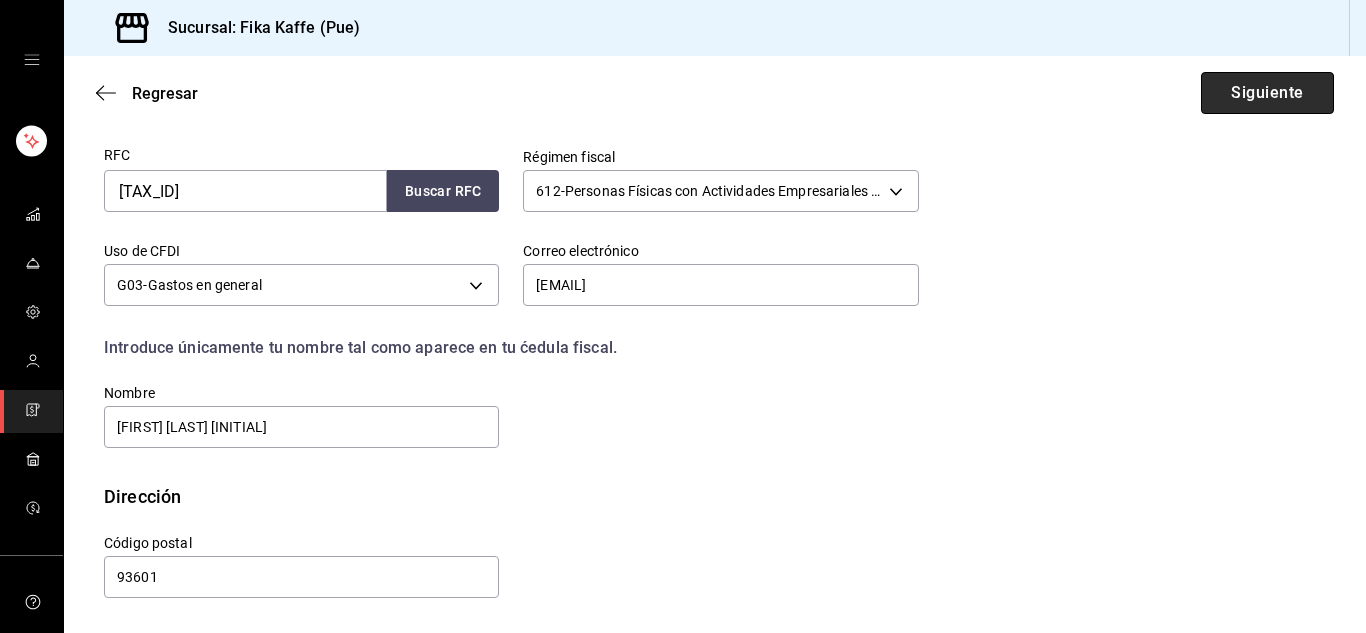 click on "Siguiente" at bounding box center (1267, 93) 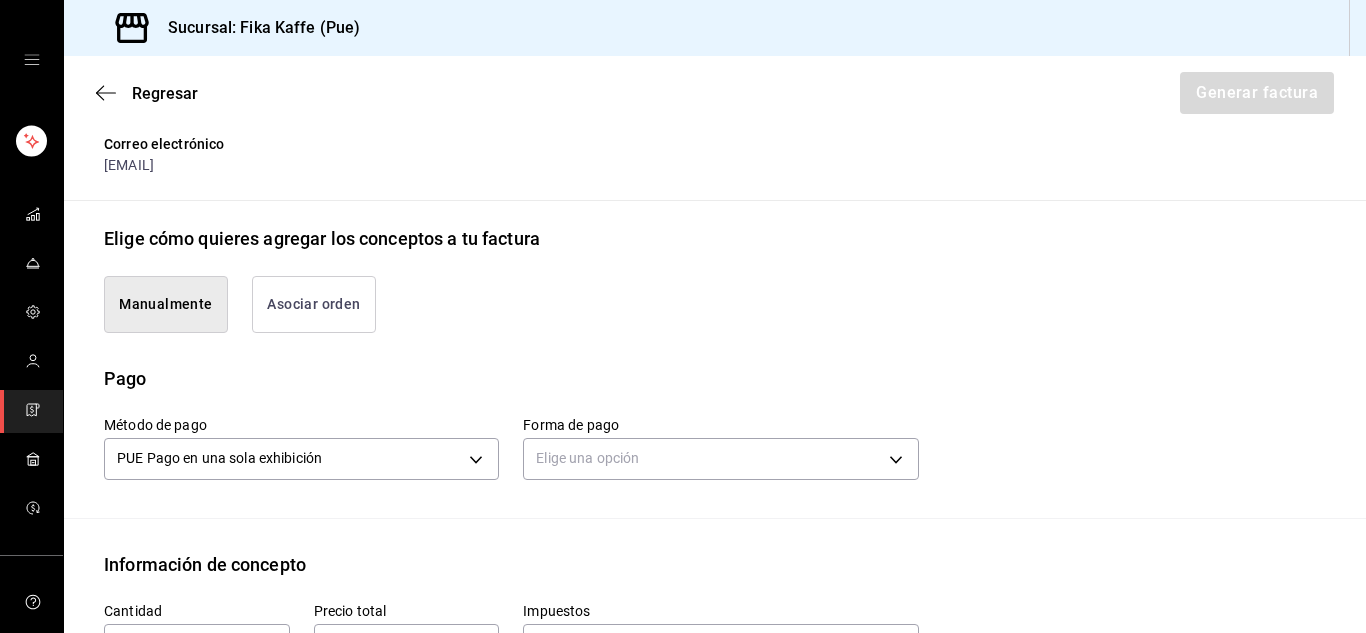 click on "Asociar orden" at bounding box center [314, 304] 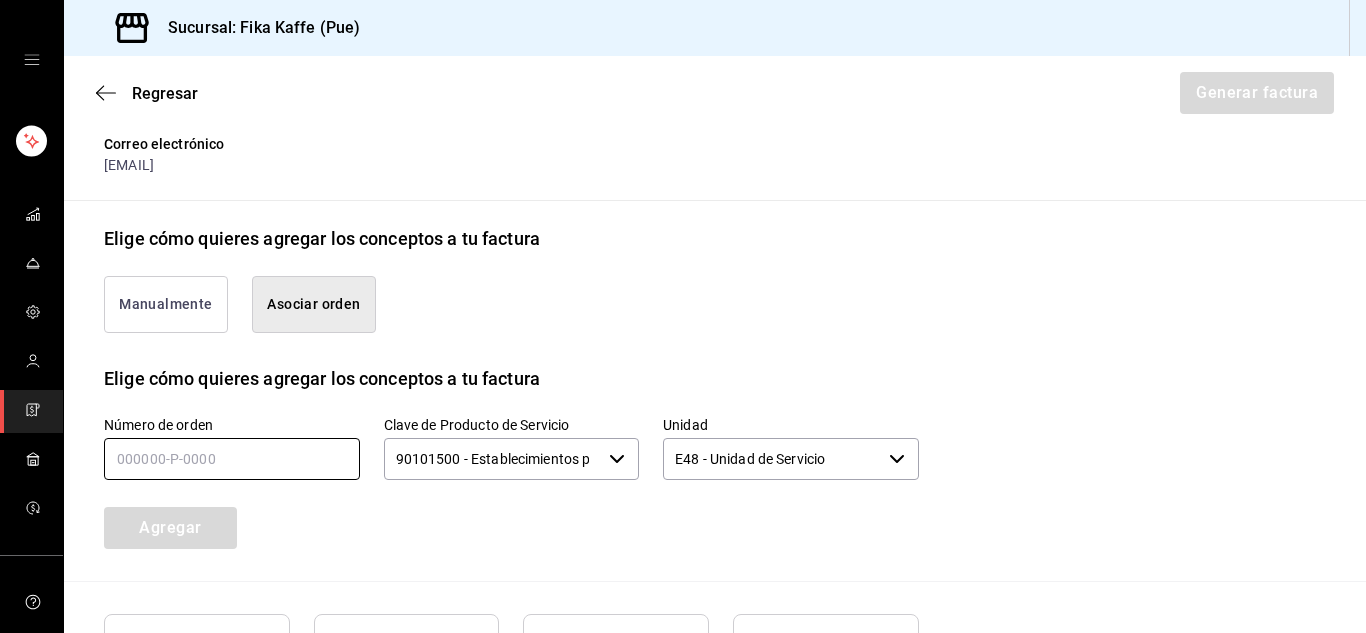 click at bounding box center (232, 459) 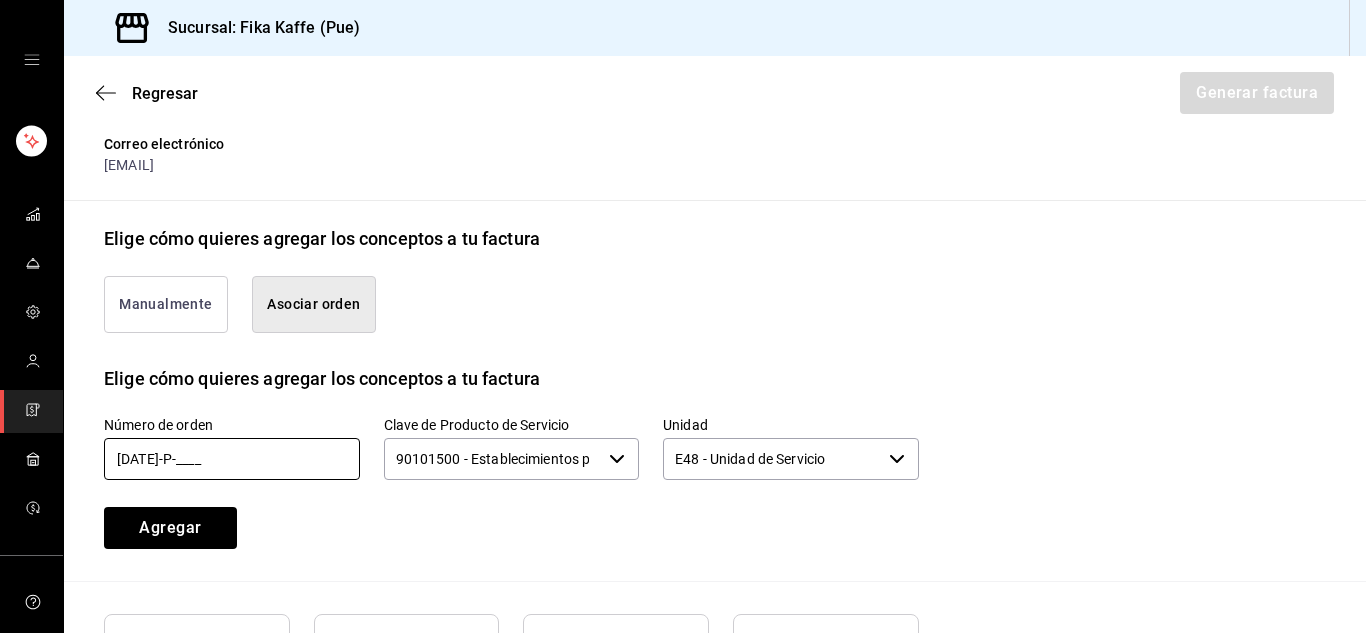 scroll, scrollTop: 563, scrollLeft: 0, axis: vertical 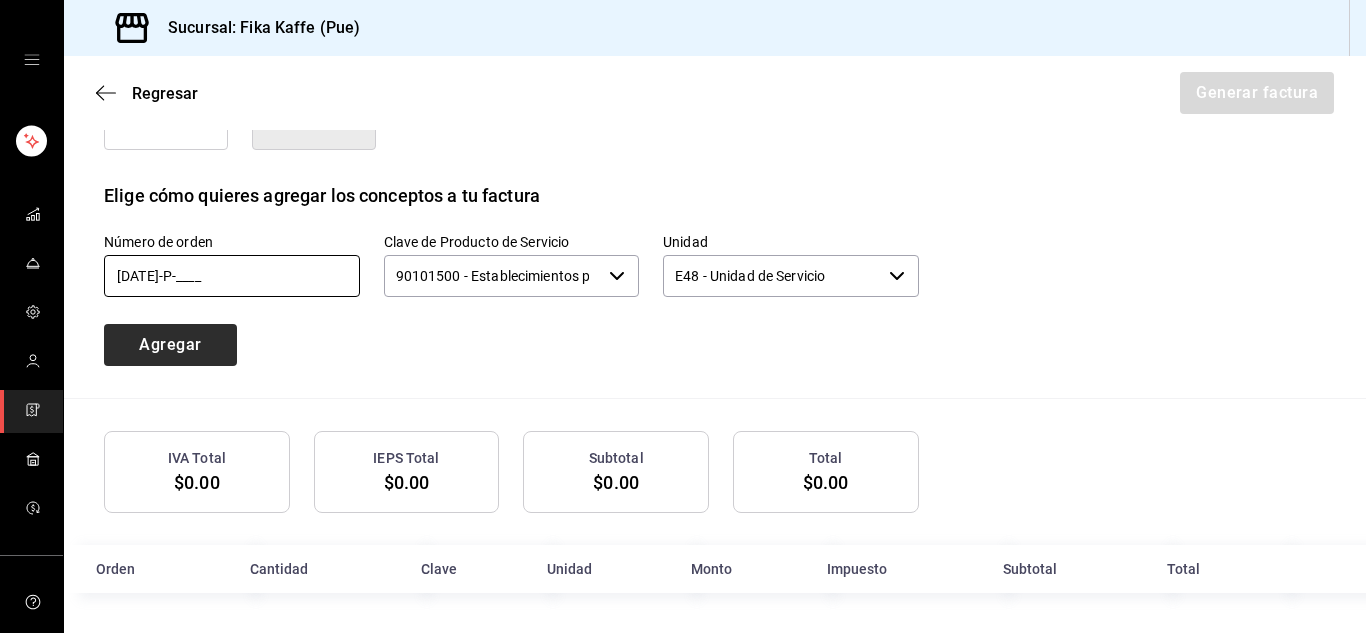 type on "020825-p-0001" 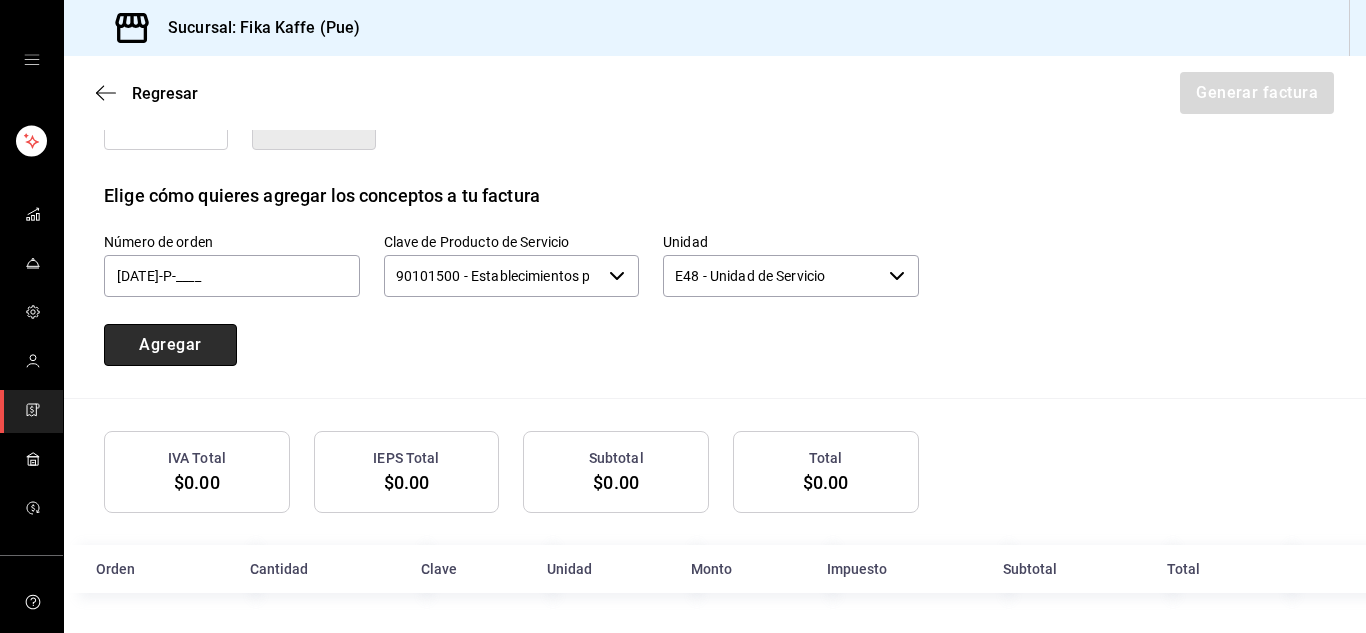 click on "Agregar" at bounding box center (170, 345) 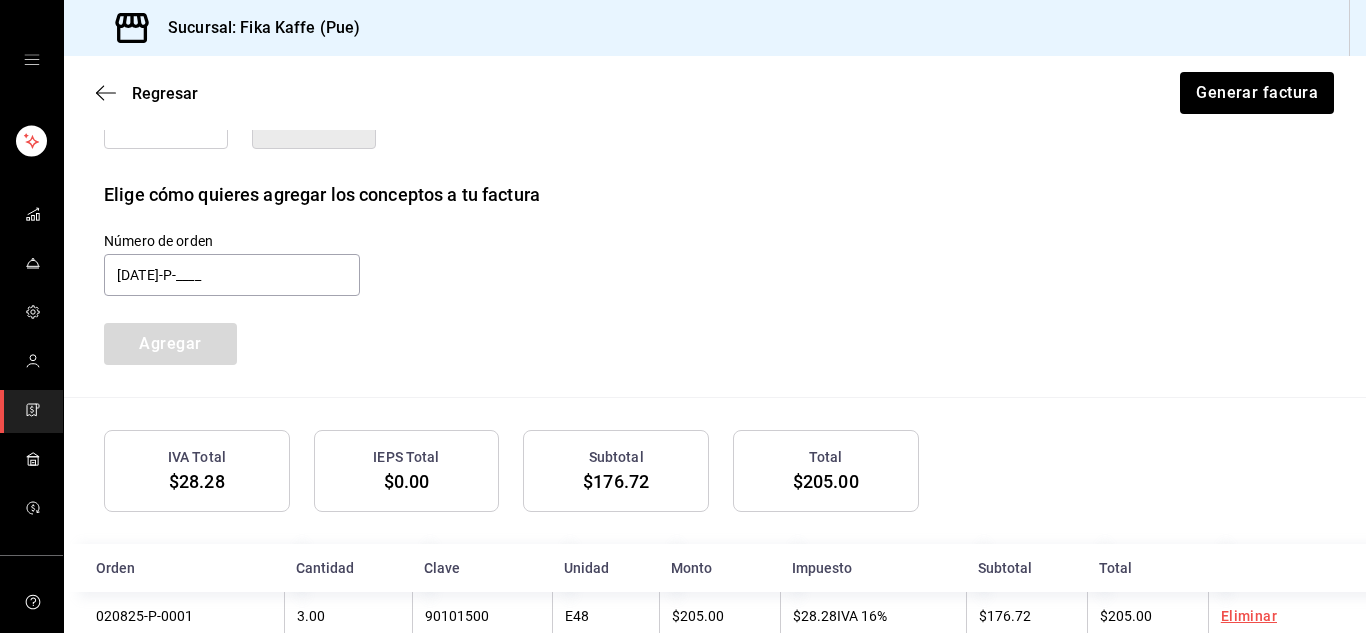 type 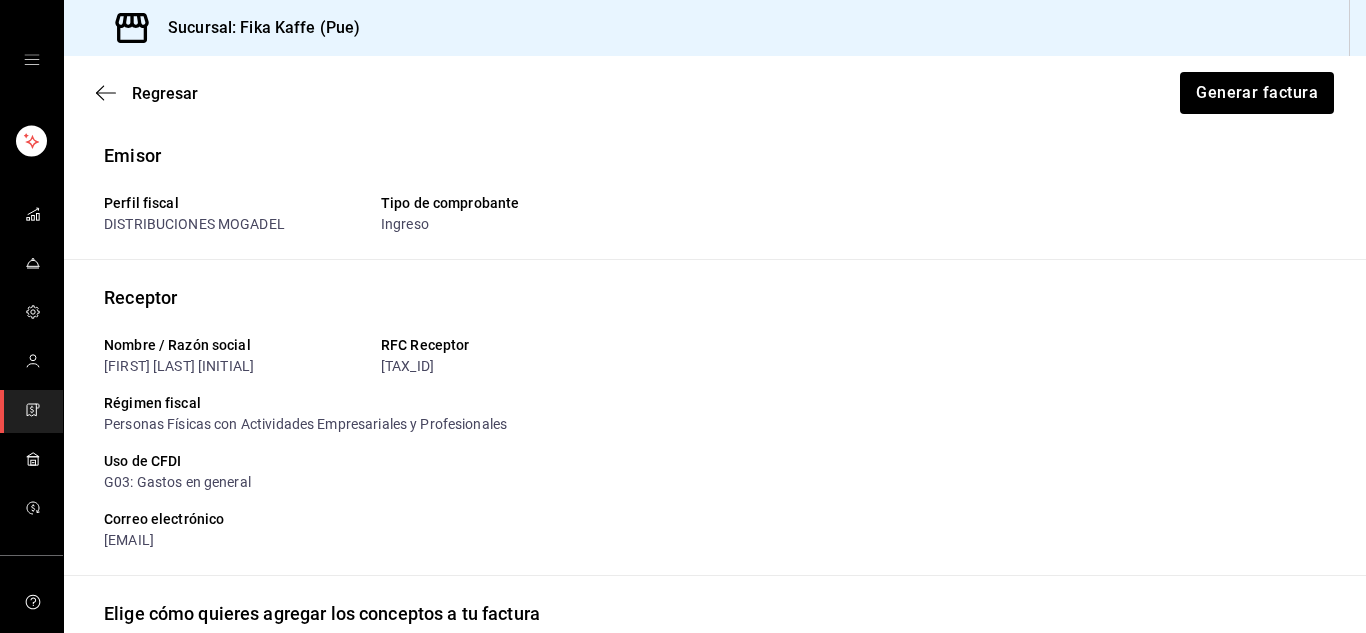 scroll, scrollTop: 0, scrollLeft: 0, axis: both 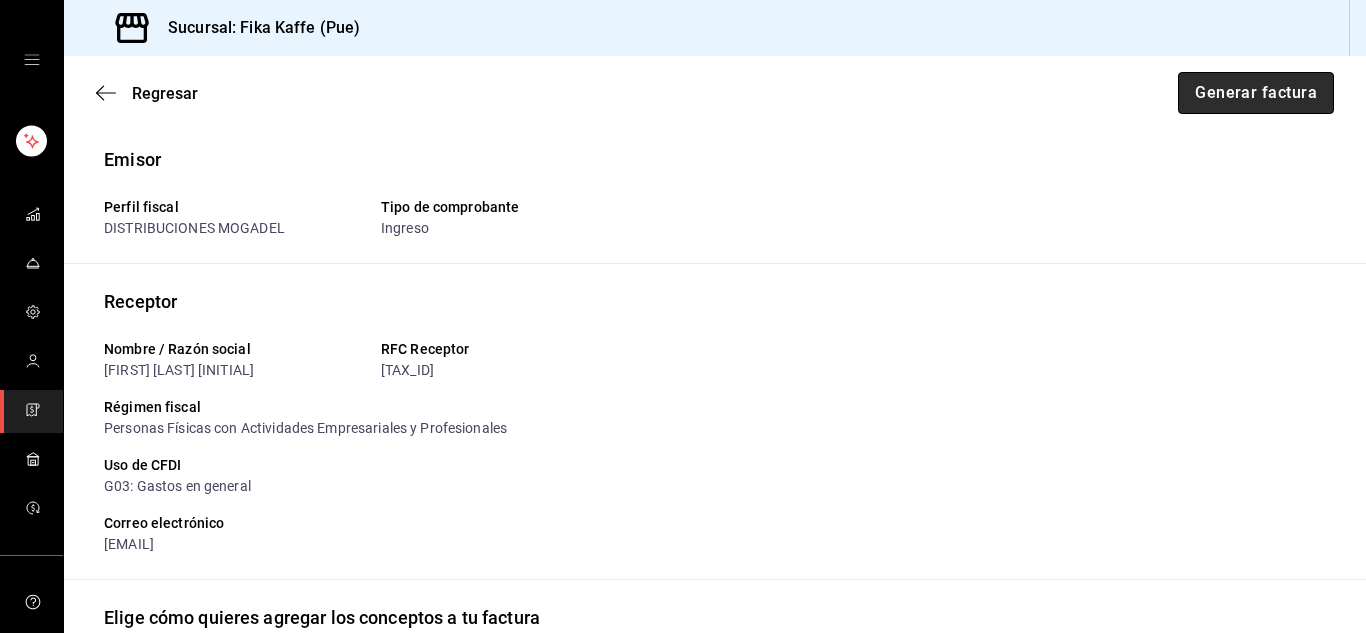 click on "Generar factura" at bounding box center (1256, 93) 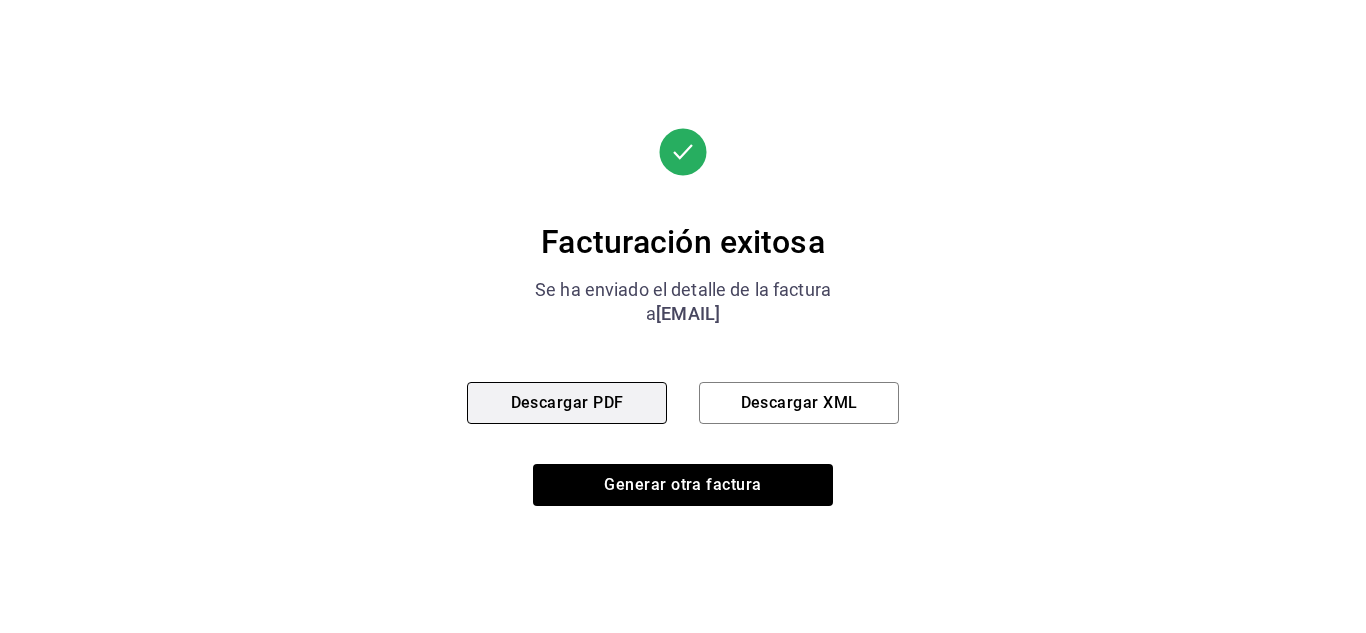 click on "Descargar PDF" at bounding box center (567, 403) 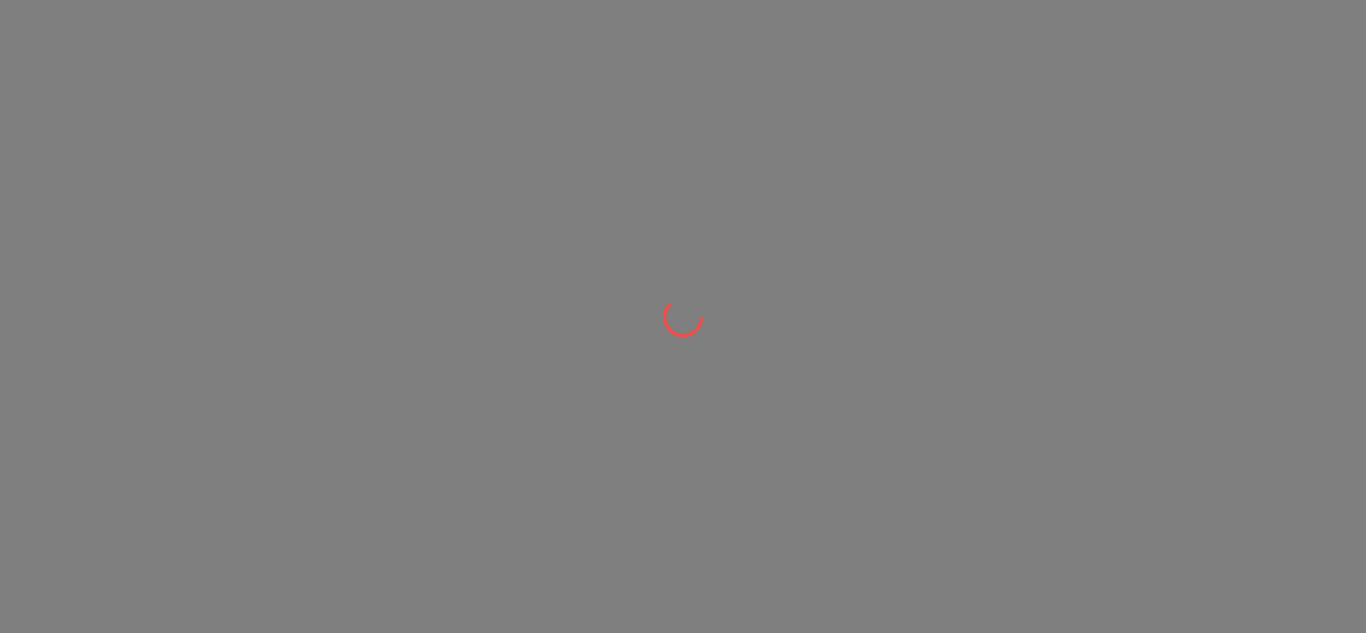 scroll, scrollTop: 0, scrollLeft: 0, axis: both 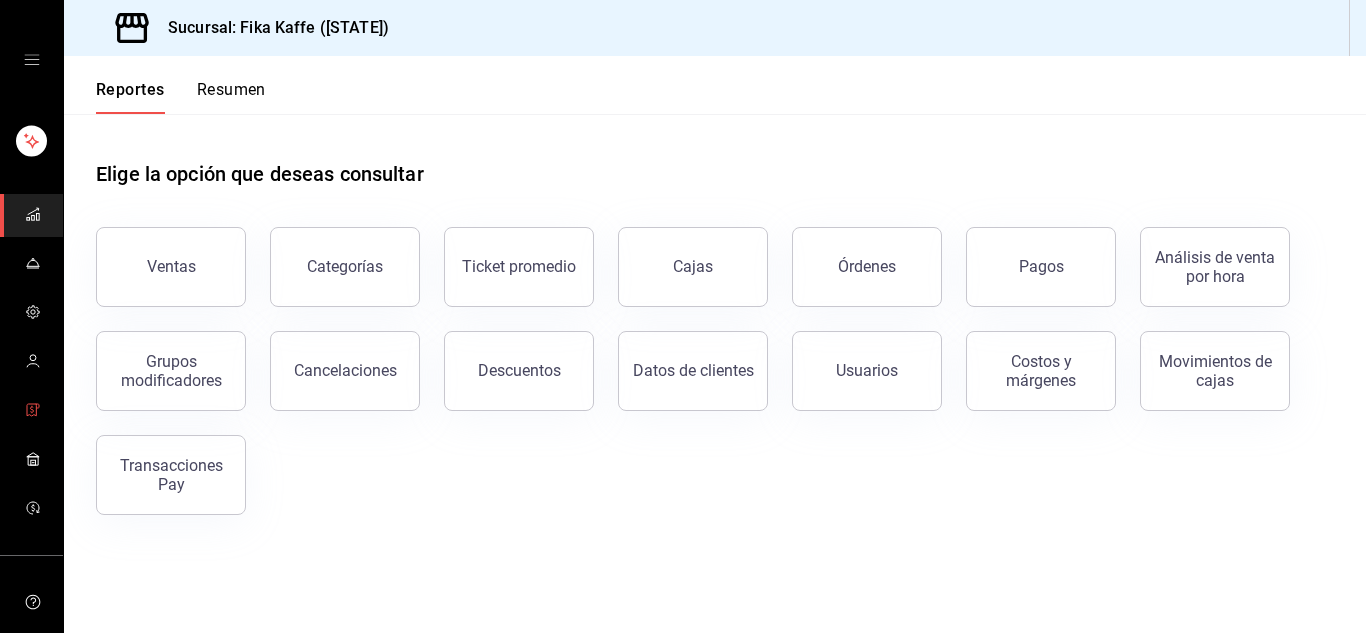 click 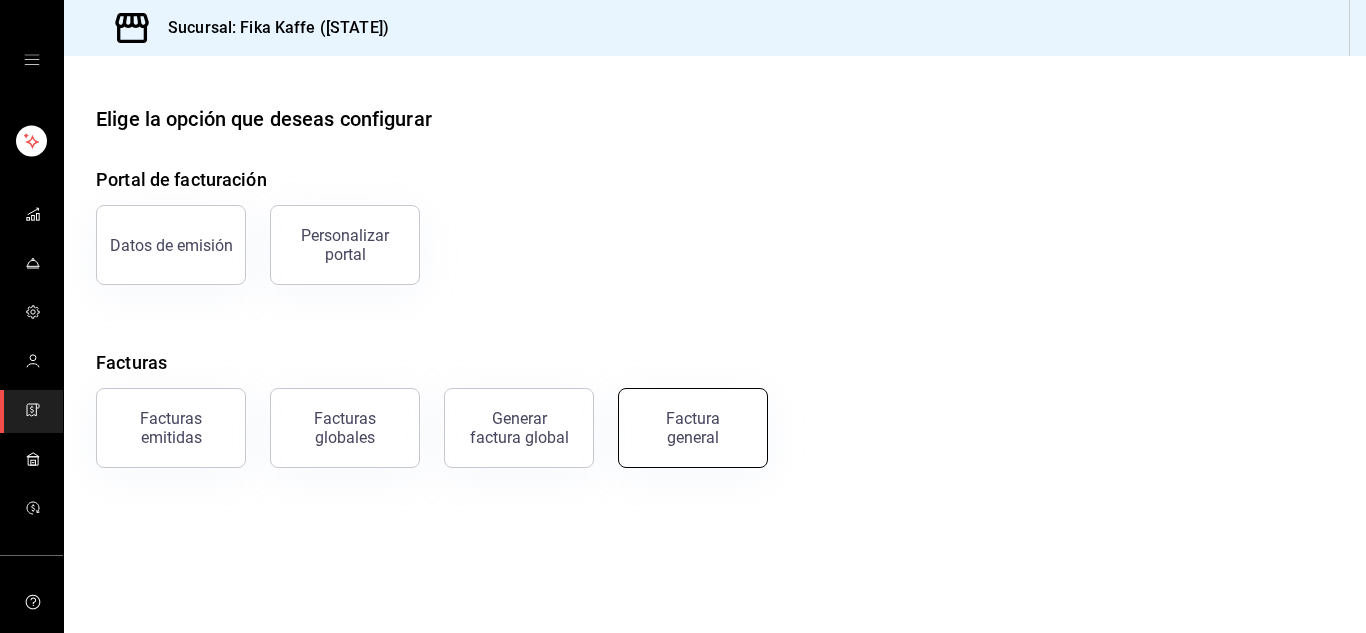 click on "Factura general" at bounding box center (693, 428) 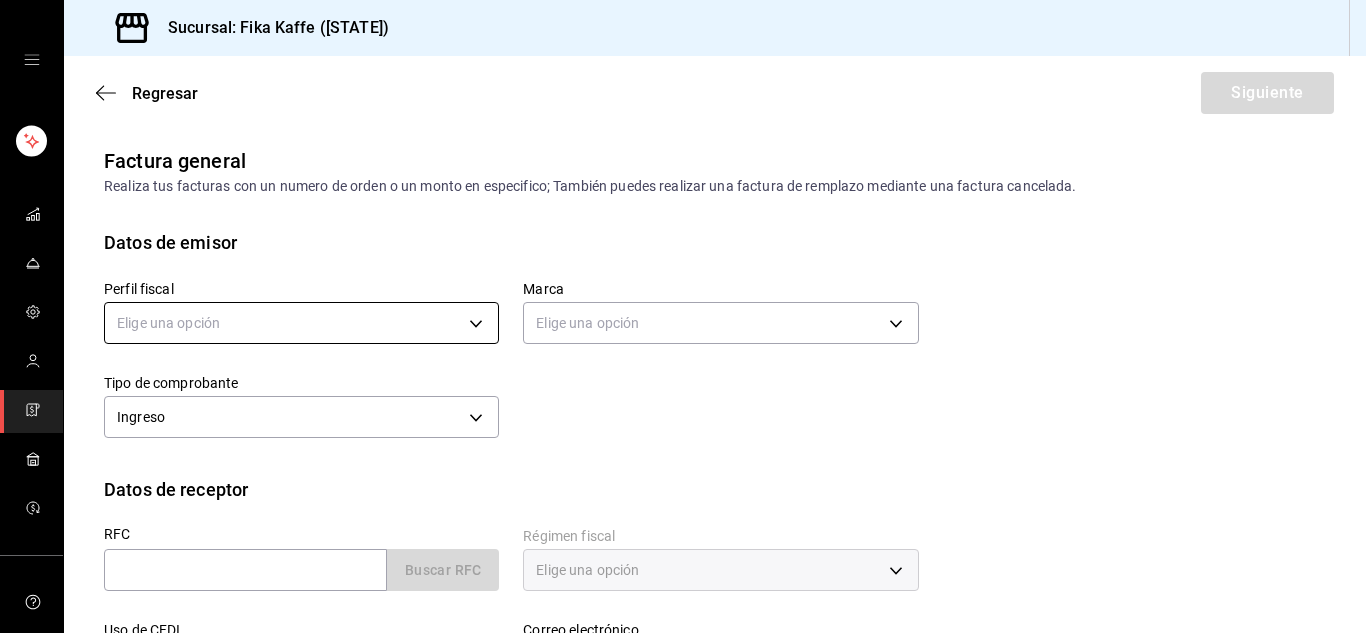 click on "Sucursal: Fika Kaffe ([STATE]) Regresar Siguiente Factura general Realiza tus facturas con un numero de orden o un monto en especifico; También puedes realizar una factura de remplazo mediante una factura cancelada. Datos de emisor Perfil fiscal Elige una opción Marca Elige una opción Tipo de comprobante Ingreso I Datos de receptor RFC Buscar RFC Régimen fiscal Elige una opción Uso de CFDI Elige una opción Correo electrónico [EMAIL] Dirección Calle # exterior # interior Código postal [POSTAL CODE] Estado ​ Municipio ​ Colonia ​ GANA 1 MES GRATIS EN TU SUSCRIPCIÓN AQUÍ ¿Recuerdas cómo empezó tu restaurante?
Hoy puedes ayudar a un colega a tener el mismo cambio que tú viviste.
Recomienda Parrot directamente desde tu Portal Administrador.
Es fácil y rápido.
🎁 Por cada restaurante que se una, ganas 1 mes gratis. Visitar centro de ayuda [PHONE] [EMAIL] Visitar centro de ayuda [PHONE] [EMAIL]" at bounding box center [683, 316] 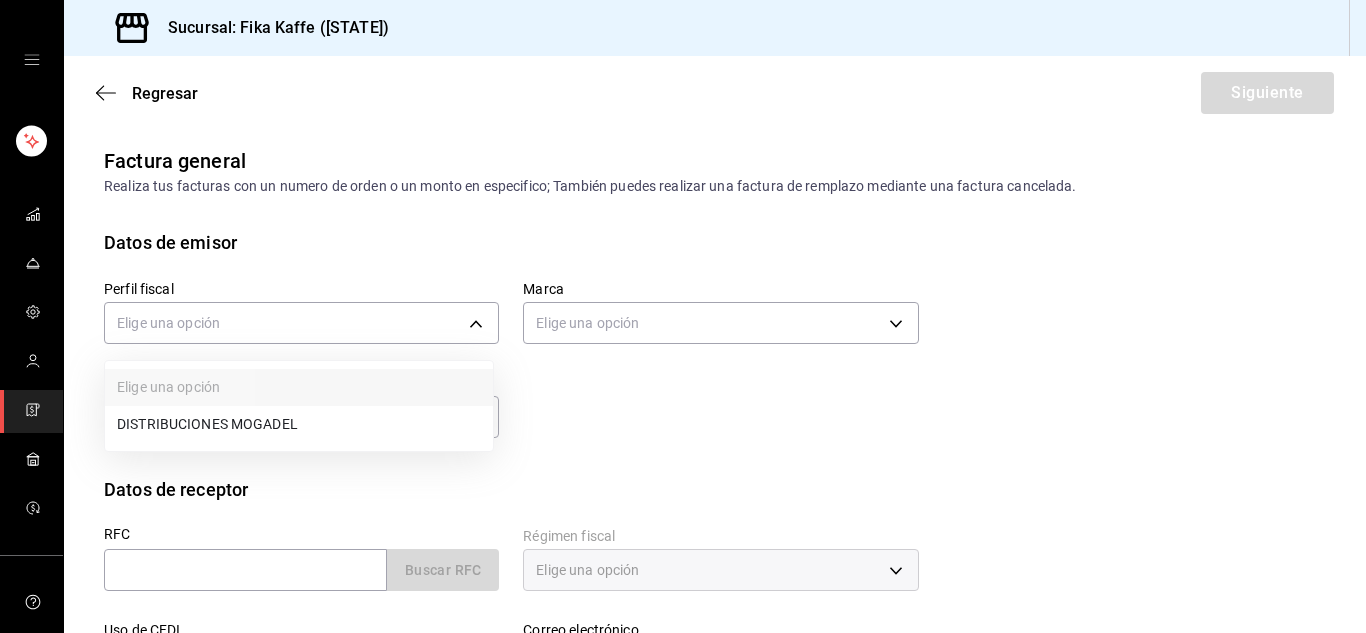 click on "DISTRIBUCIONES MOGADEL" at bounding box center (299, 424) 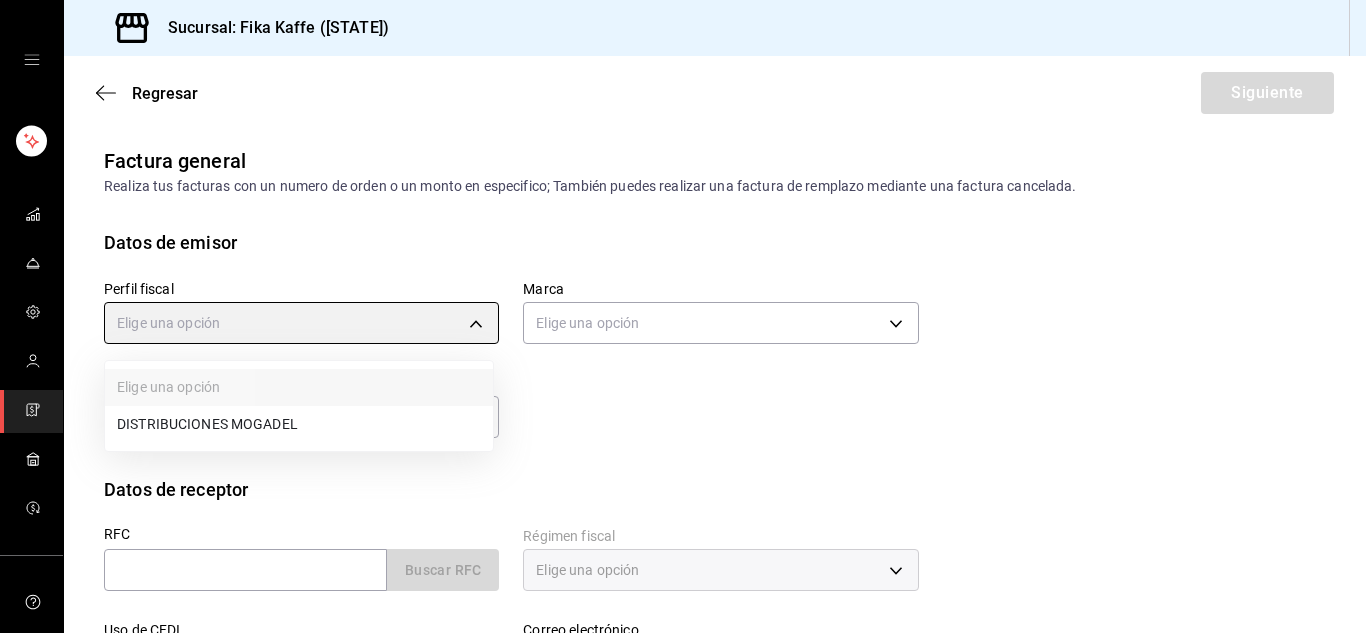 type on "[UUID]" 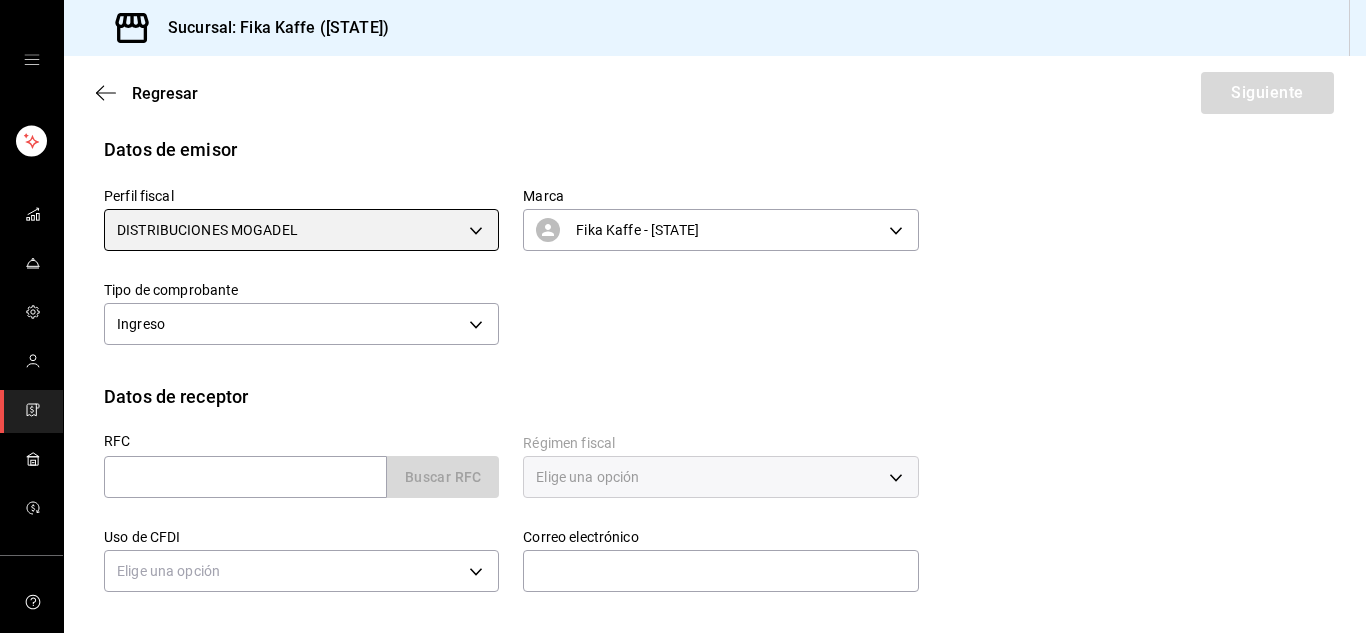 scroll, scrollTop: 240, scrollLeft: 0, axis: vertical 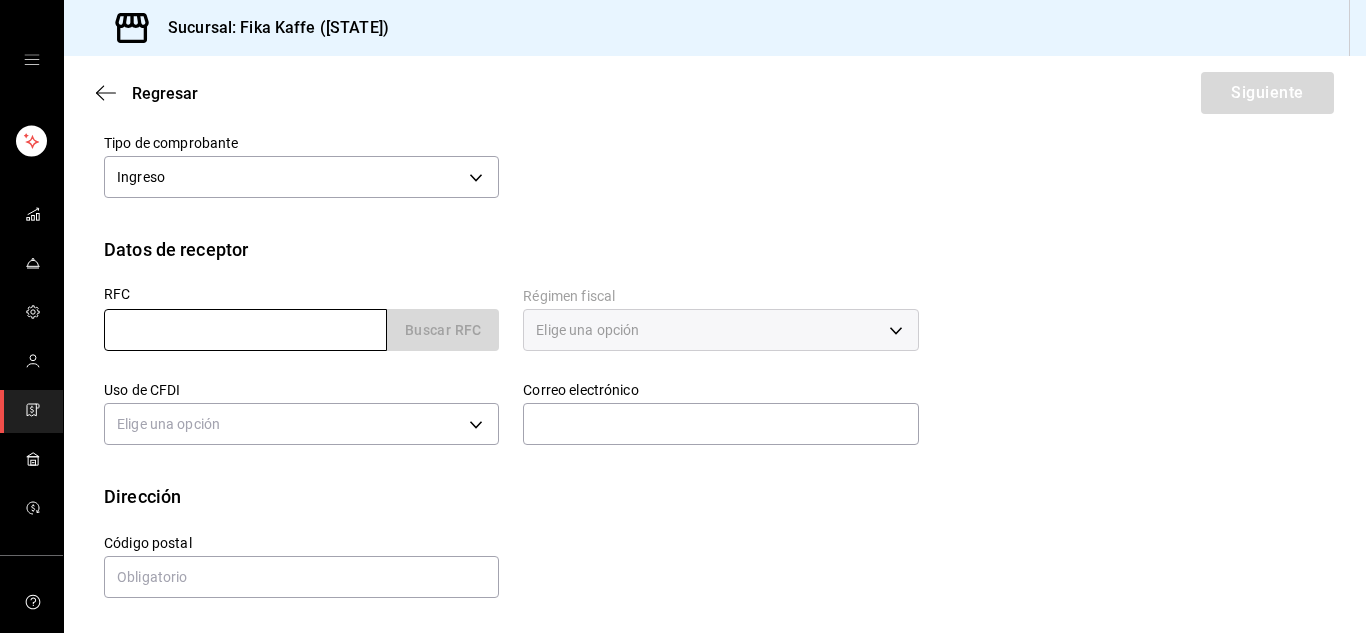 click at bounding box center (245, 330) 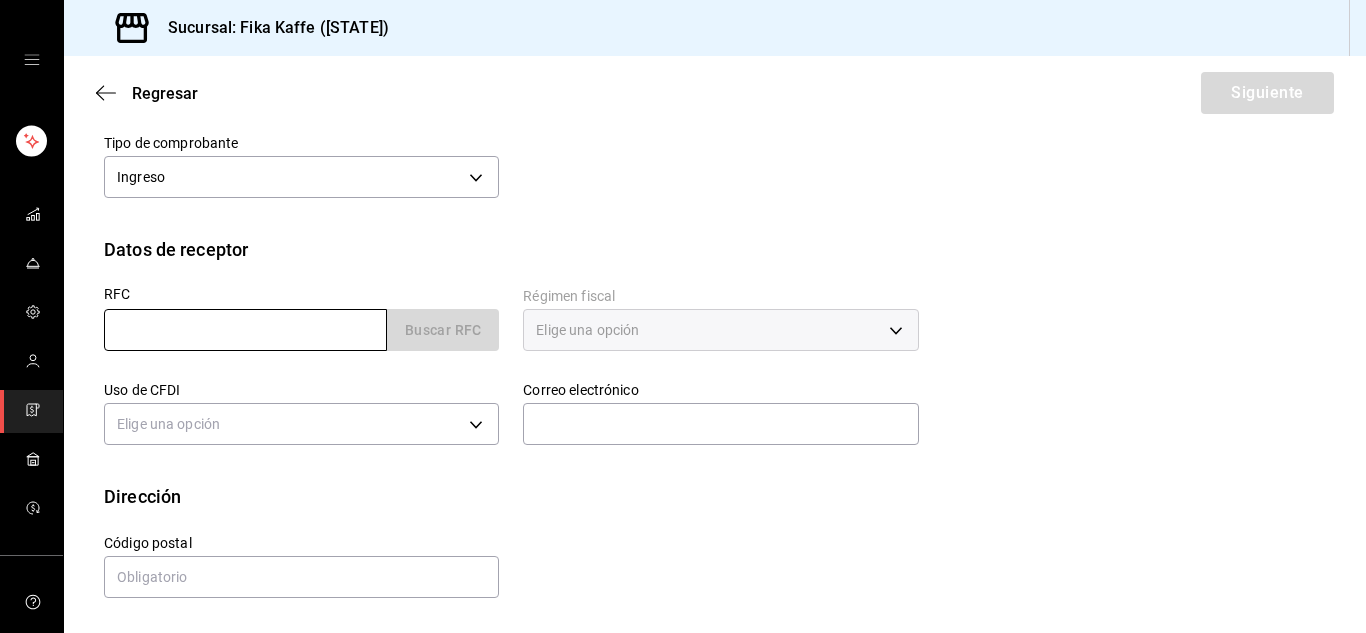 click at bounding box center (245, 330) 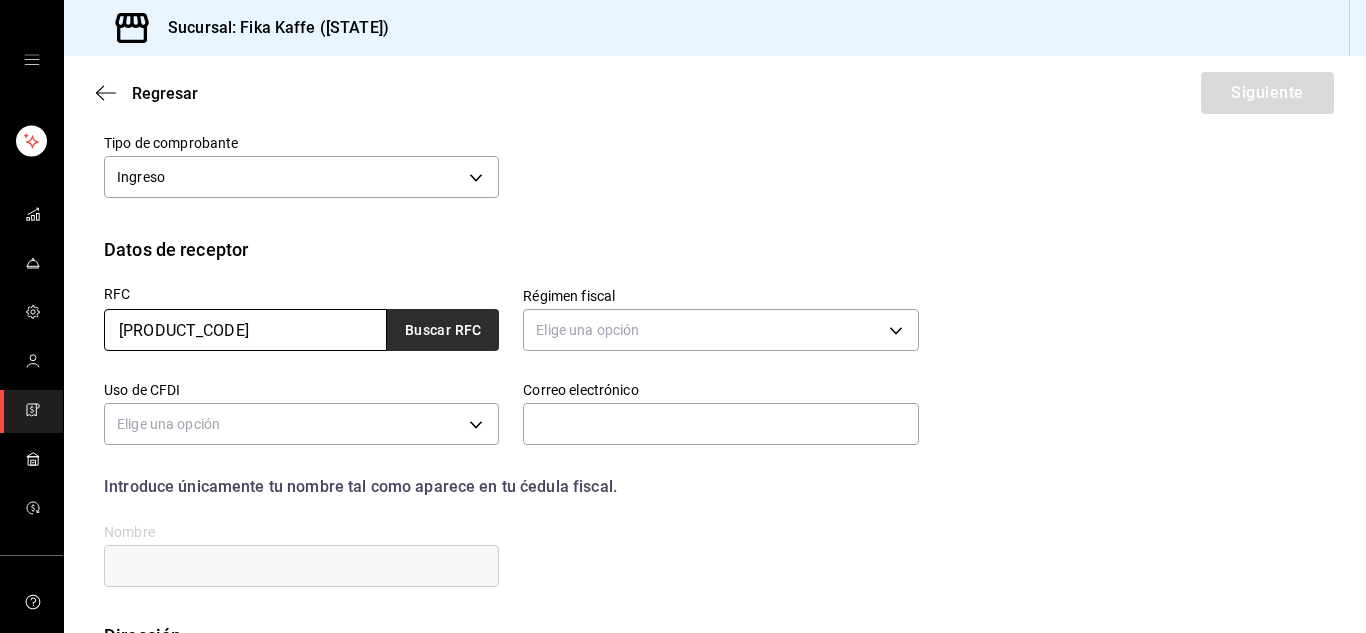 type on "[PRODUCT_CODE]" 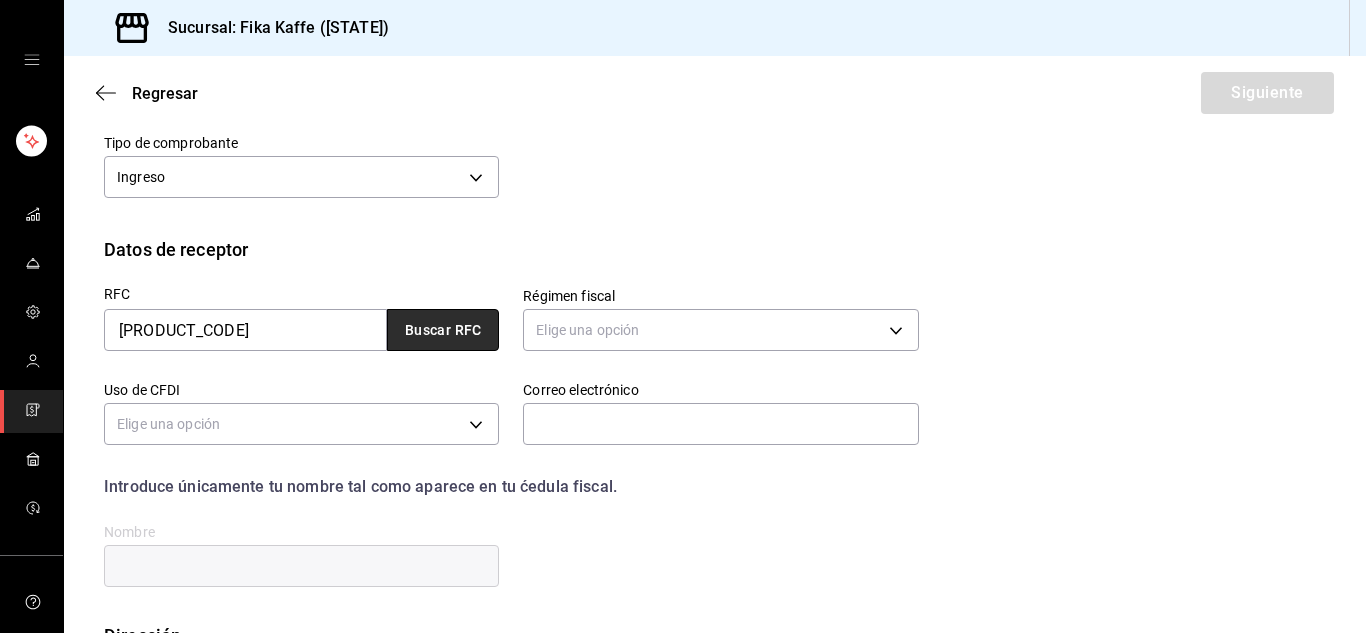 click on "Buscar RFC" at bounding box center (443, 330) 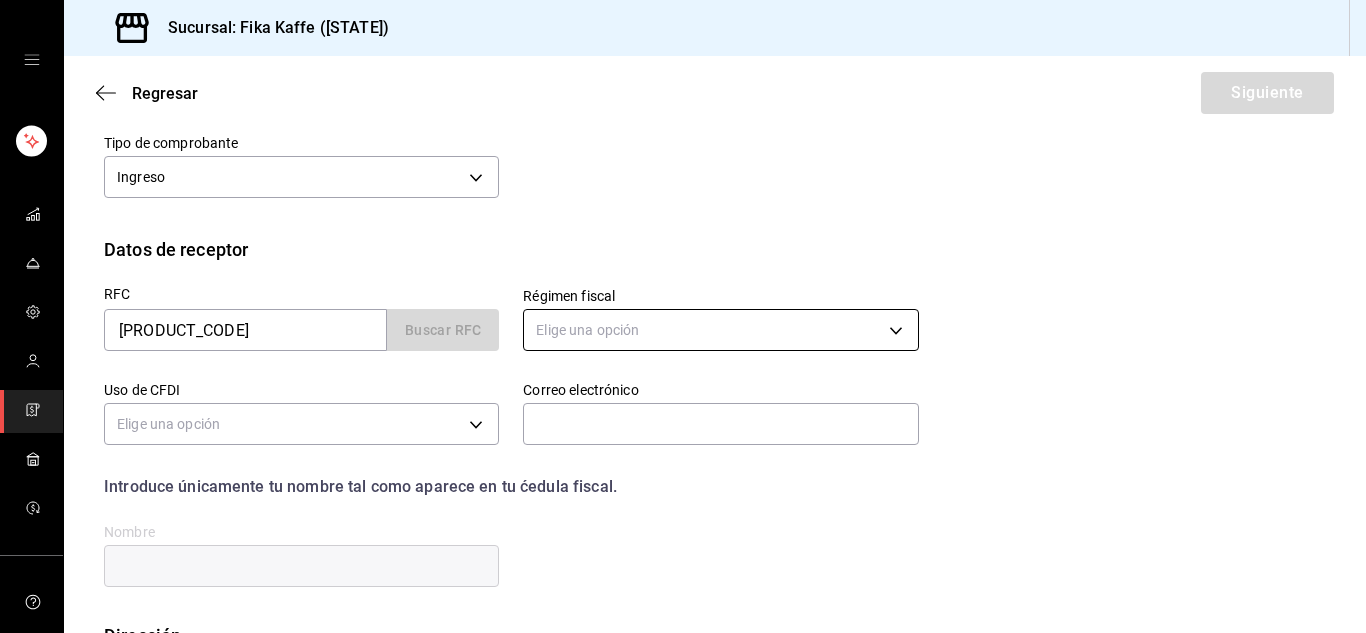 type on "[EMAIL]" 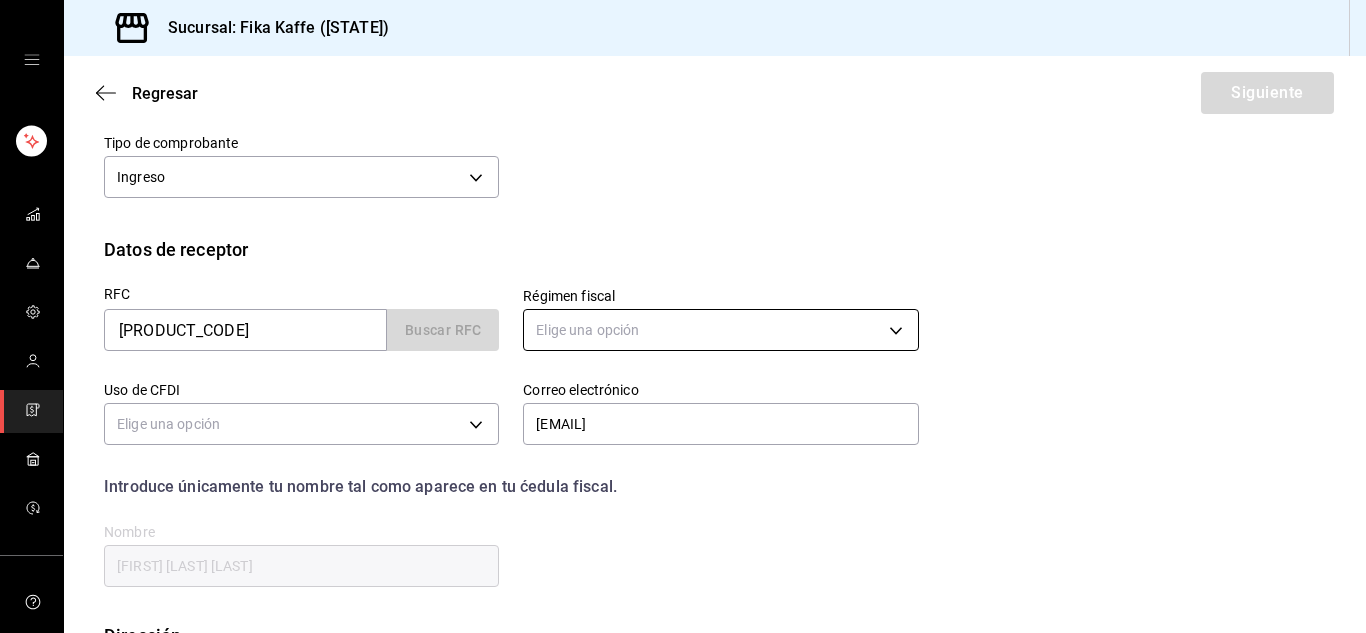 type on "612" 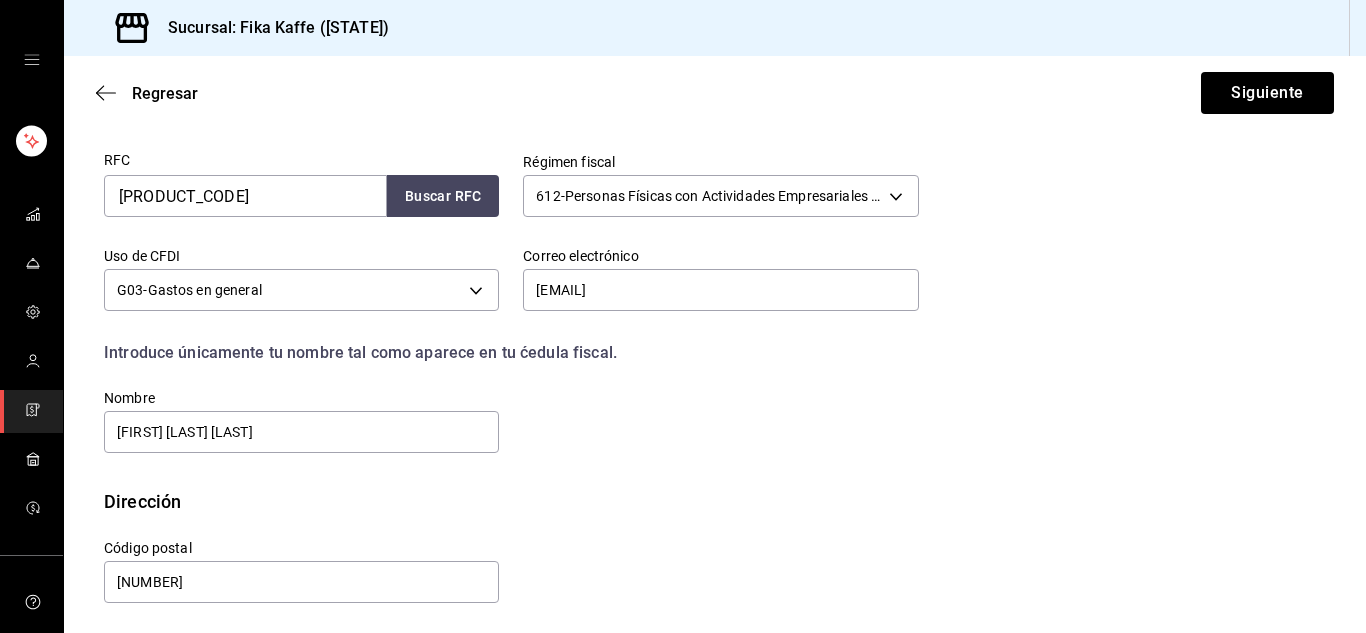 scroll, scrollTop: 379, scrollLeft: 0, axis: vertical 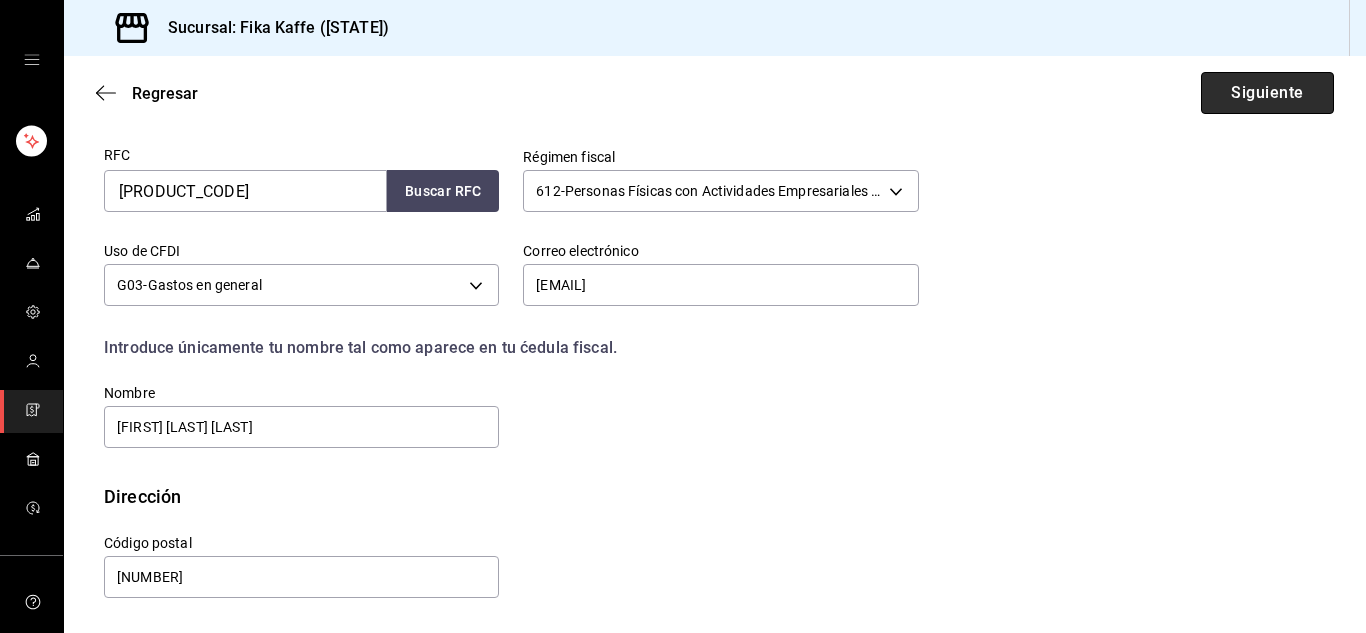 click on "Siguiente" at bounding box center (1267, 93) 